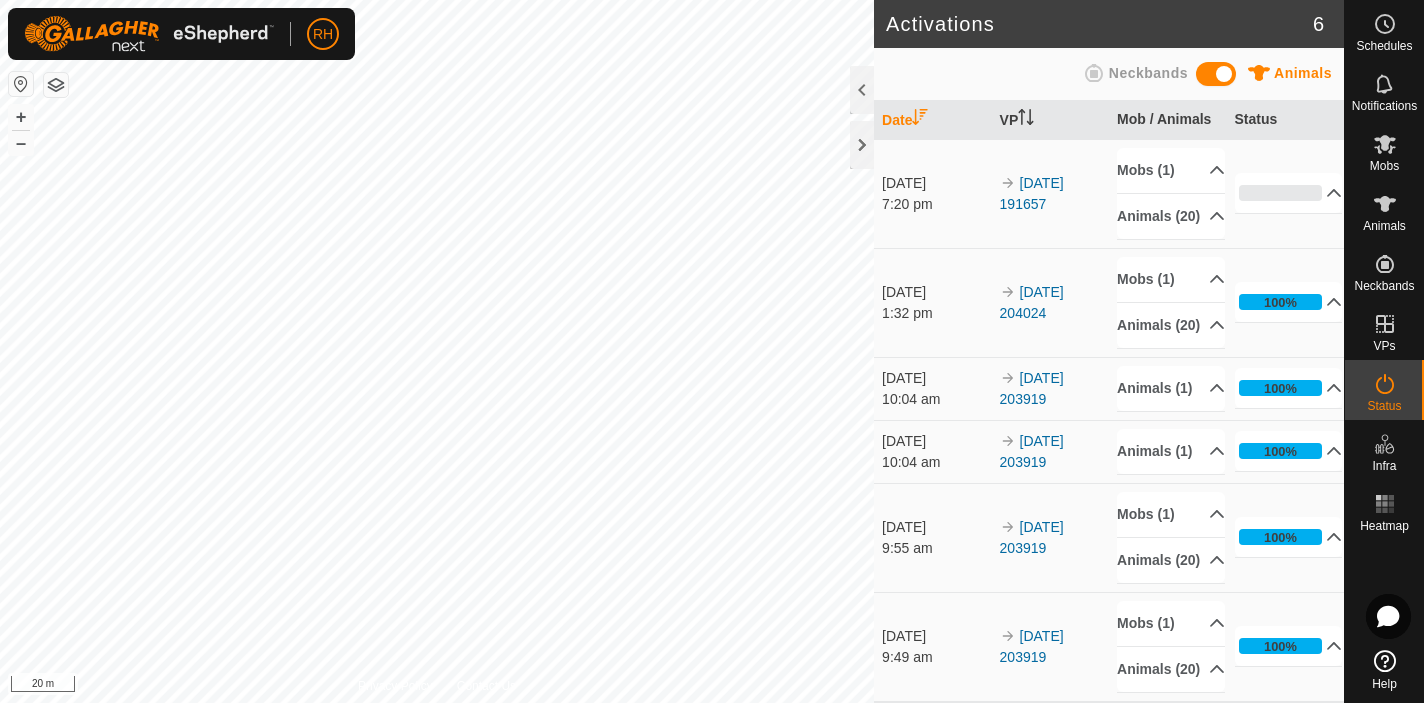 scroll, scrollTop: 0, scrollLeft: 0, axis: both 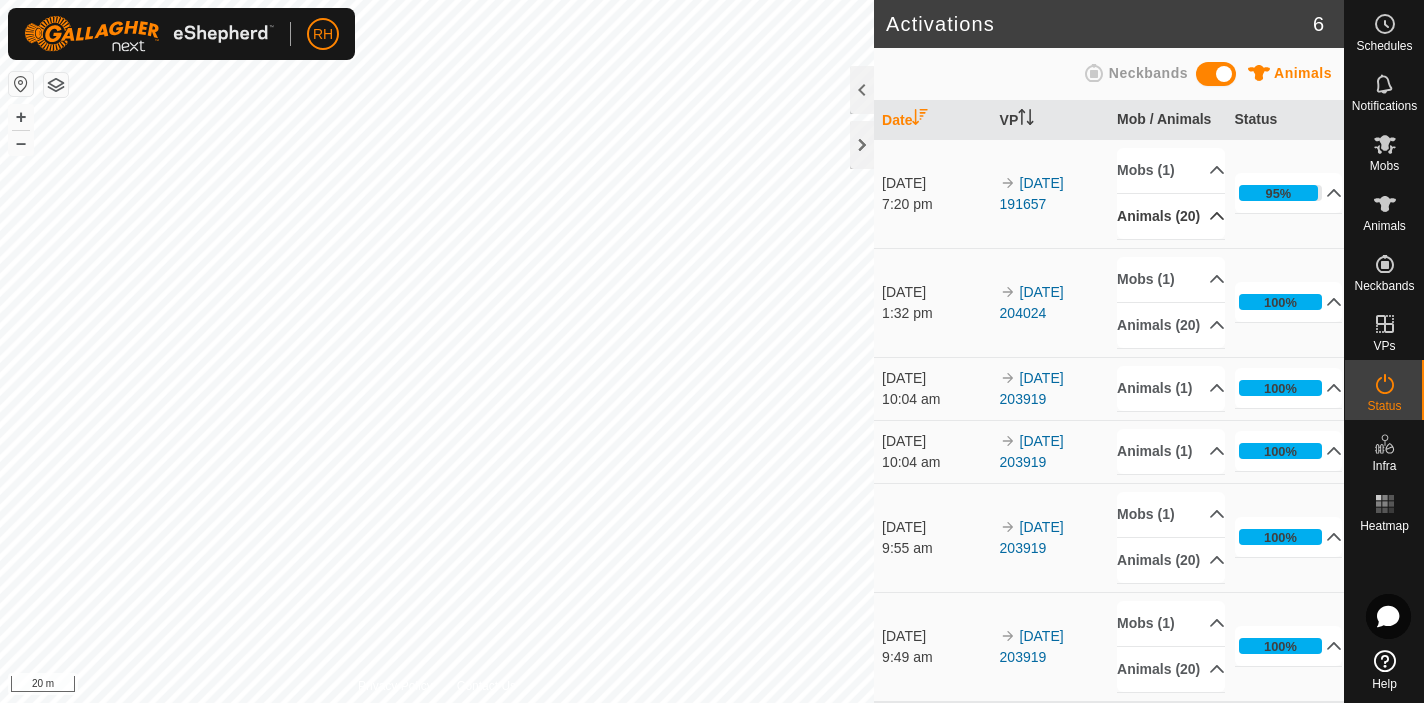 click on "Animals (20)" at bounding box center [1171, 216] 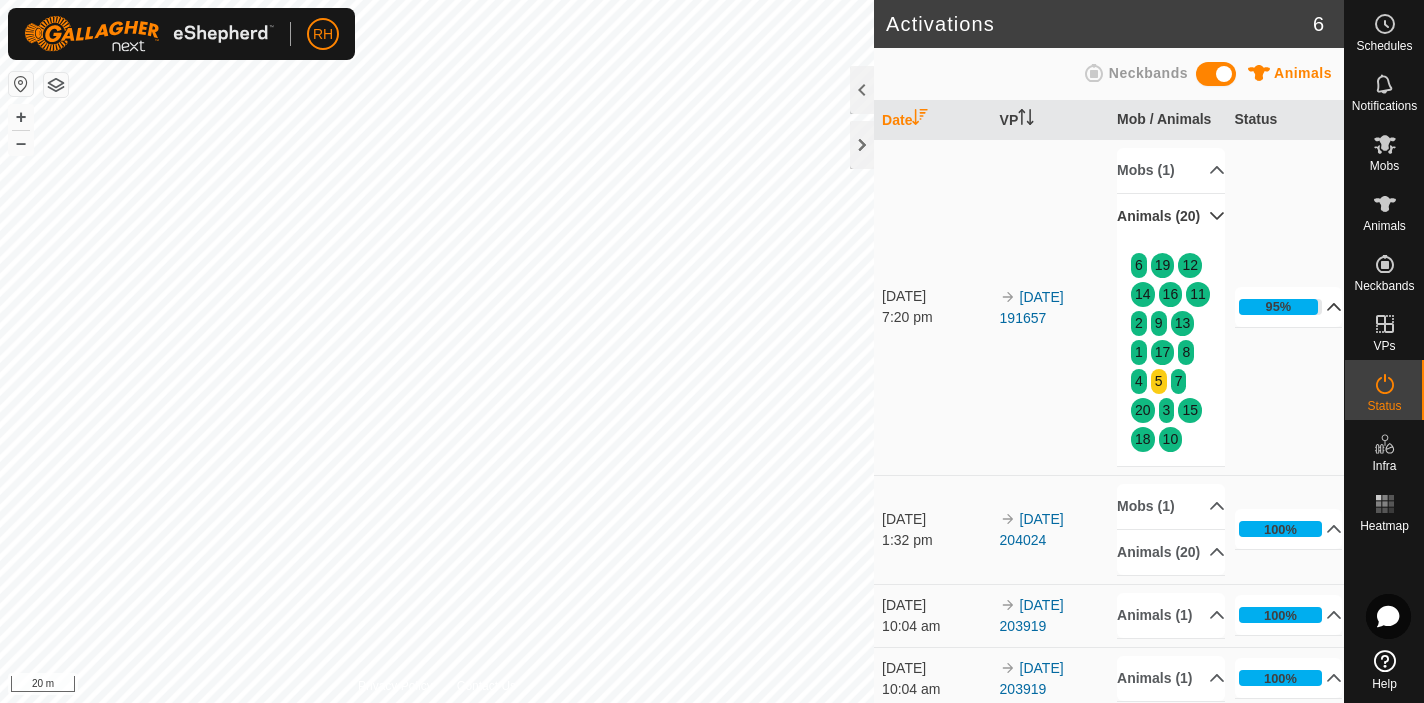 click on "95%" at bounding box center [1289, 307] 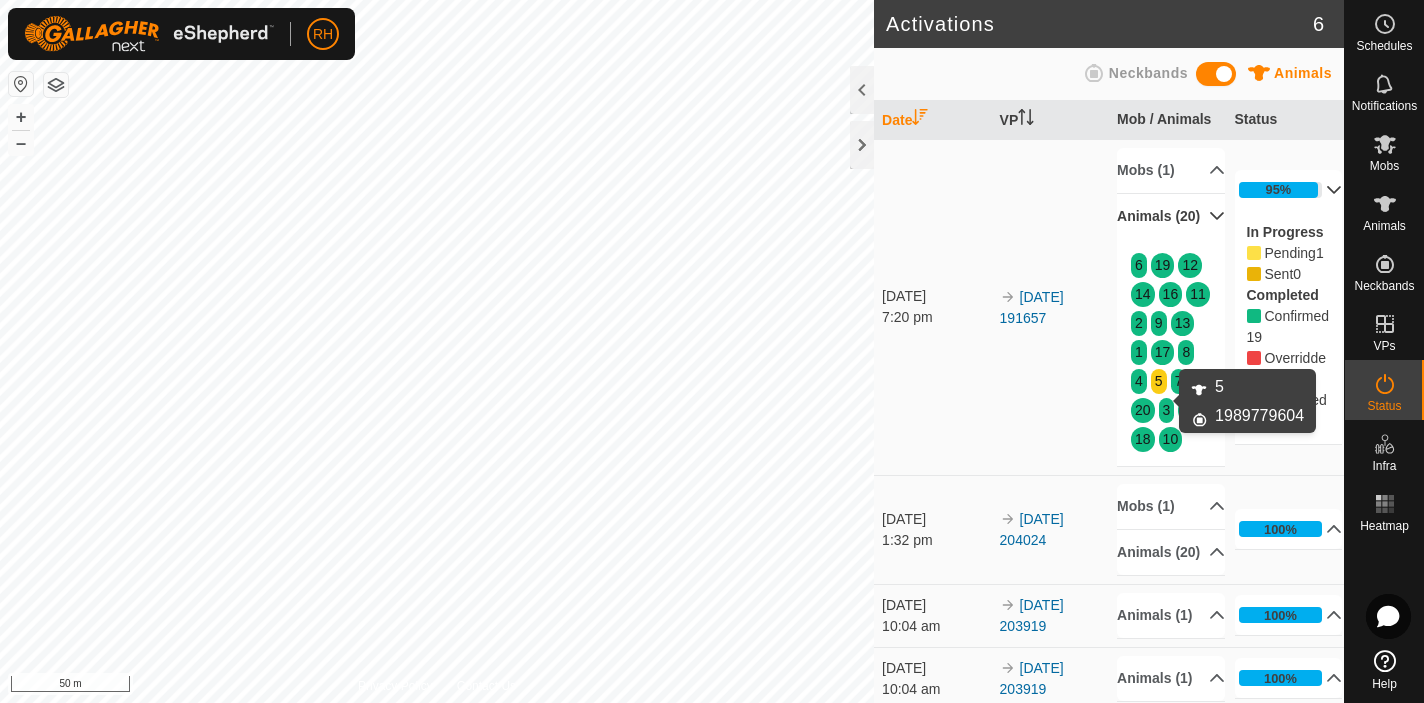 click on "5" at bounding box center [1159, 381] 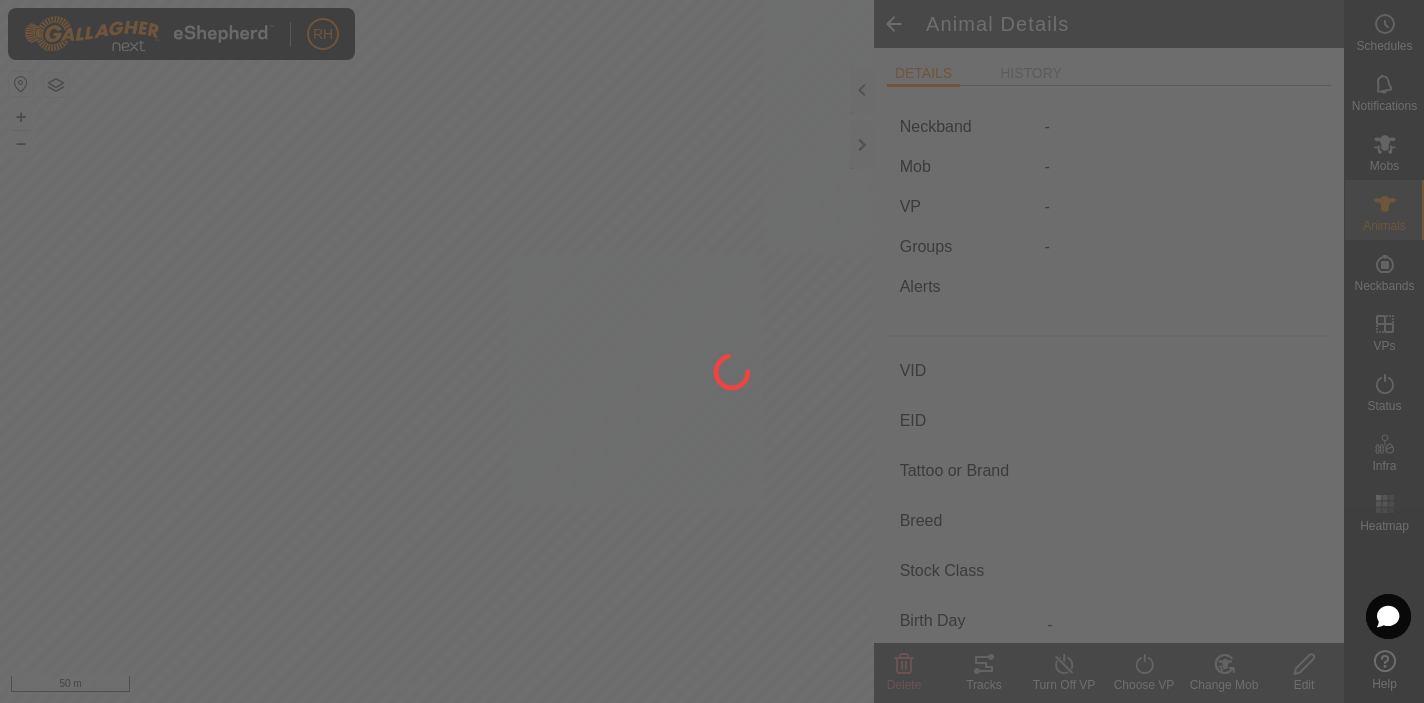 type on "5" 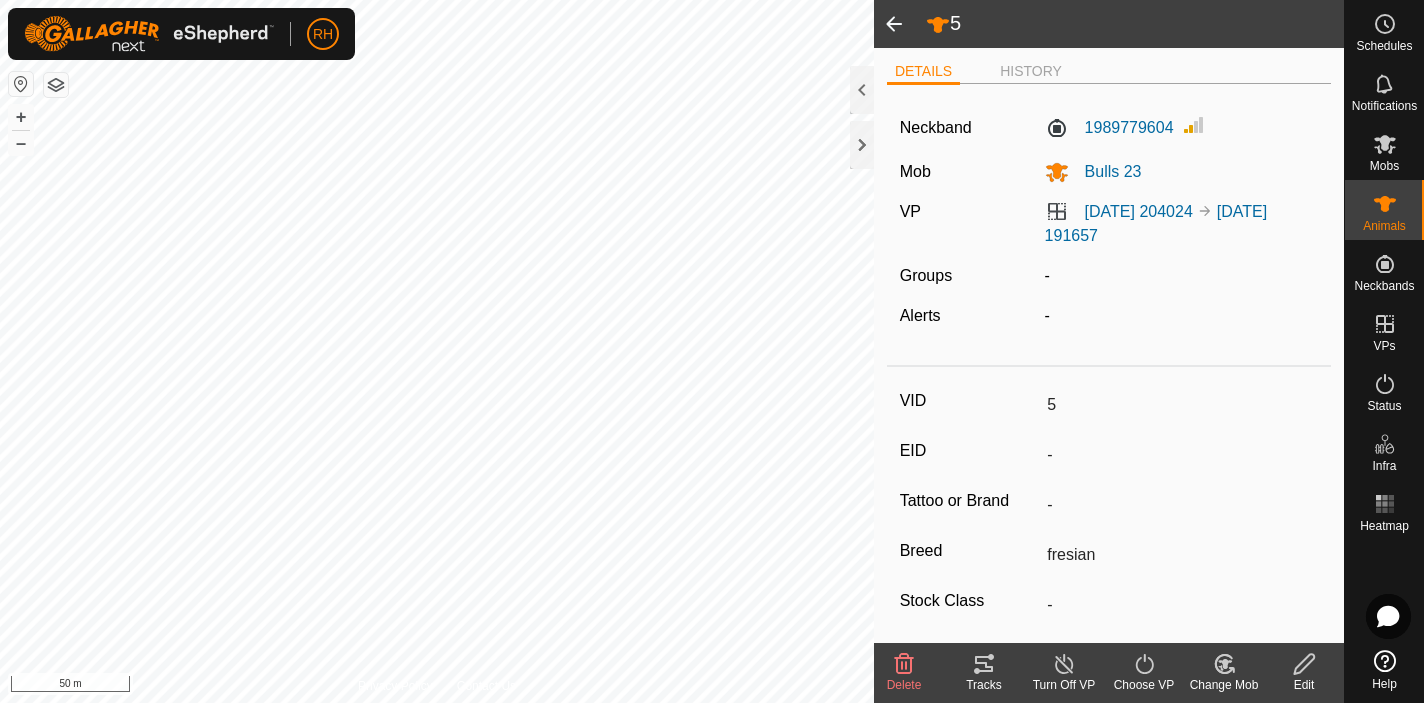 scroll, scrollTop: 0, scrollLeft: 0, axis: both 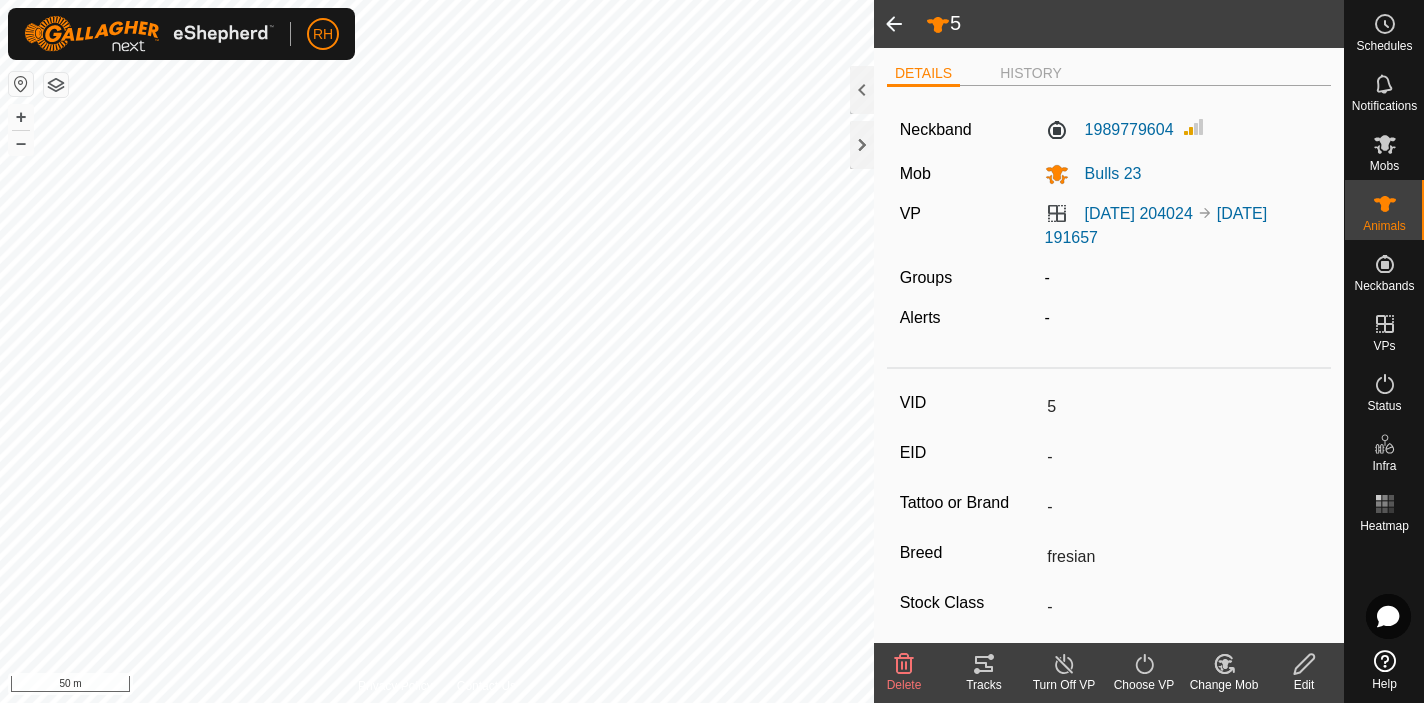 click 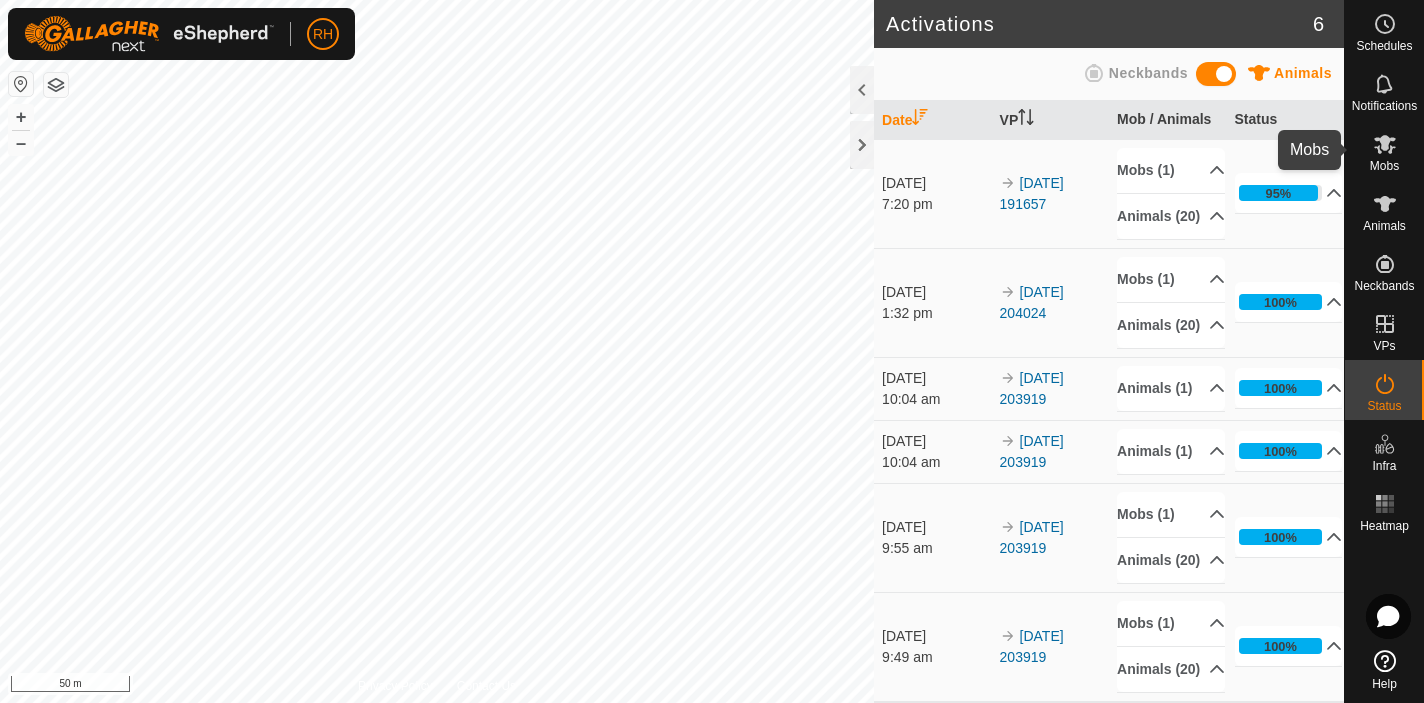 click 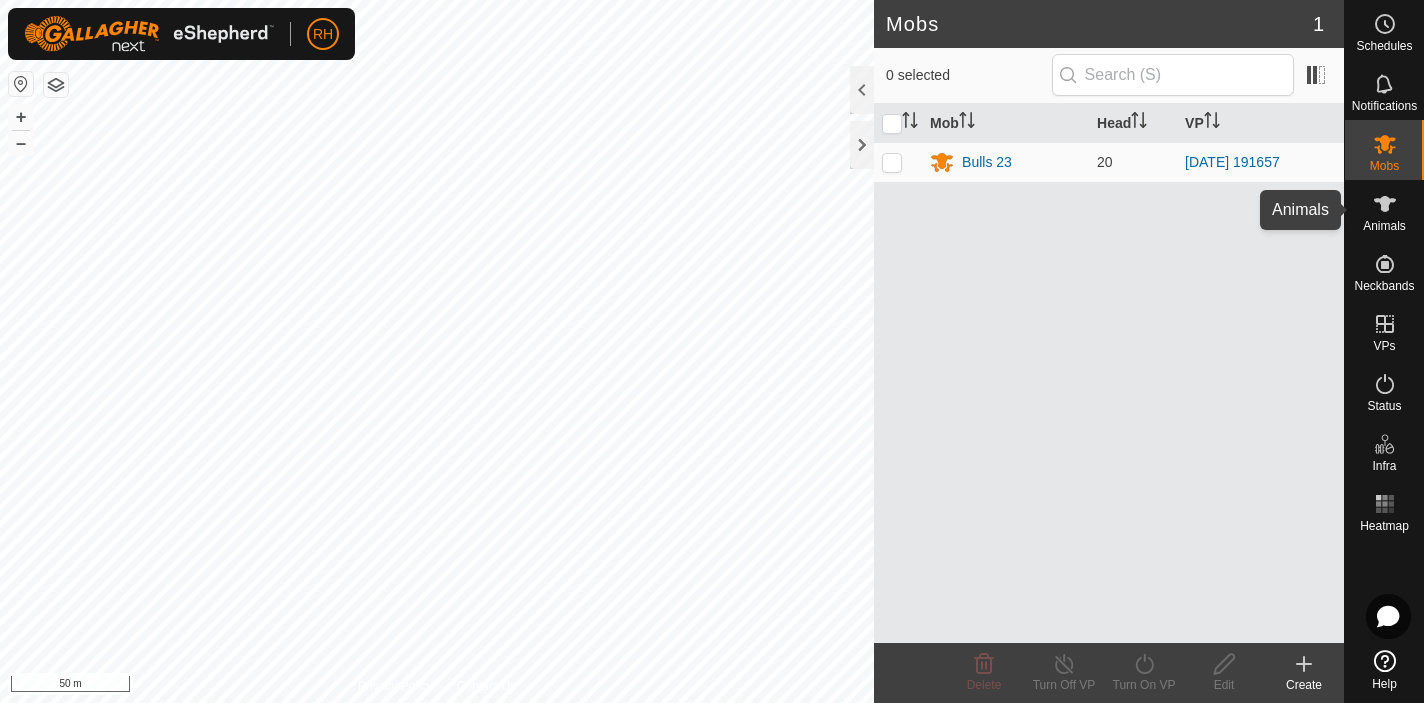 click on "Animals" at bounding box center [1384, 226] 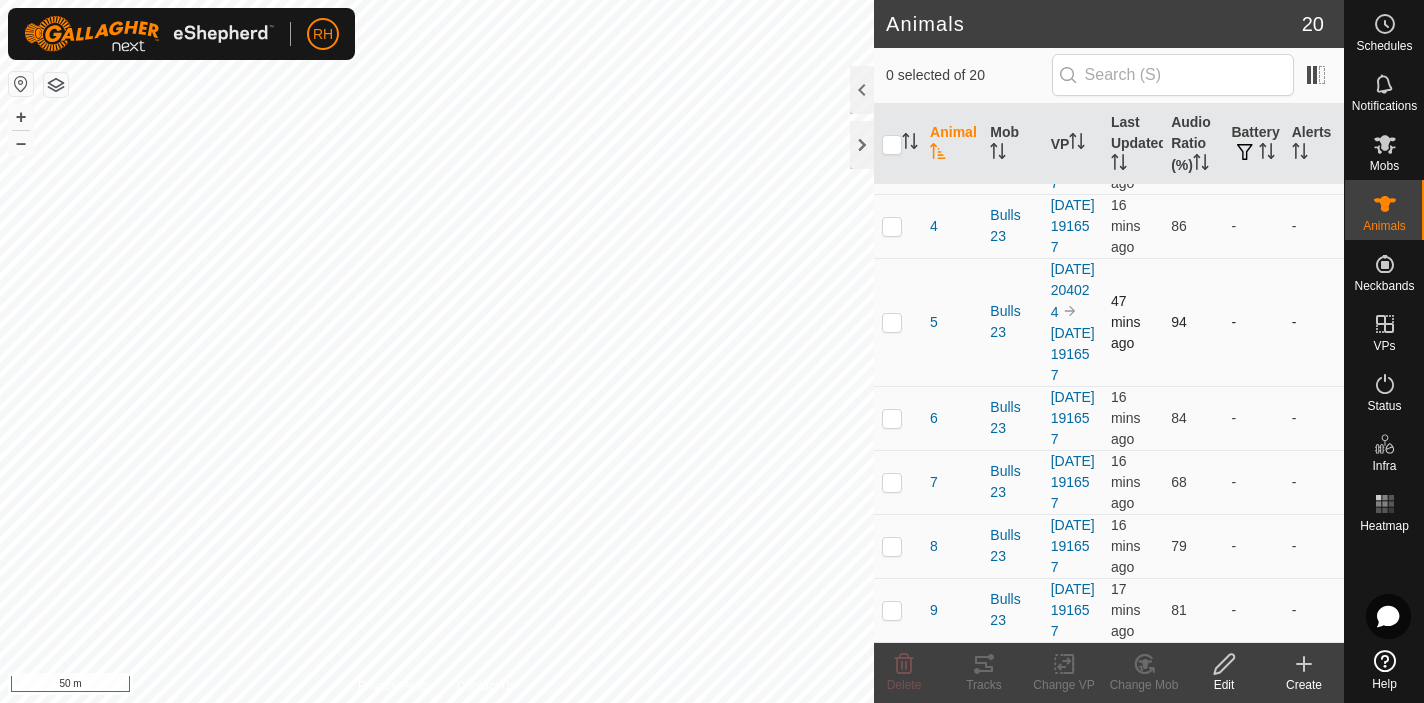 scroll, scrollTop: 1326, scrollLeft: 0, axis: vertical 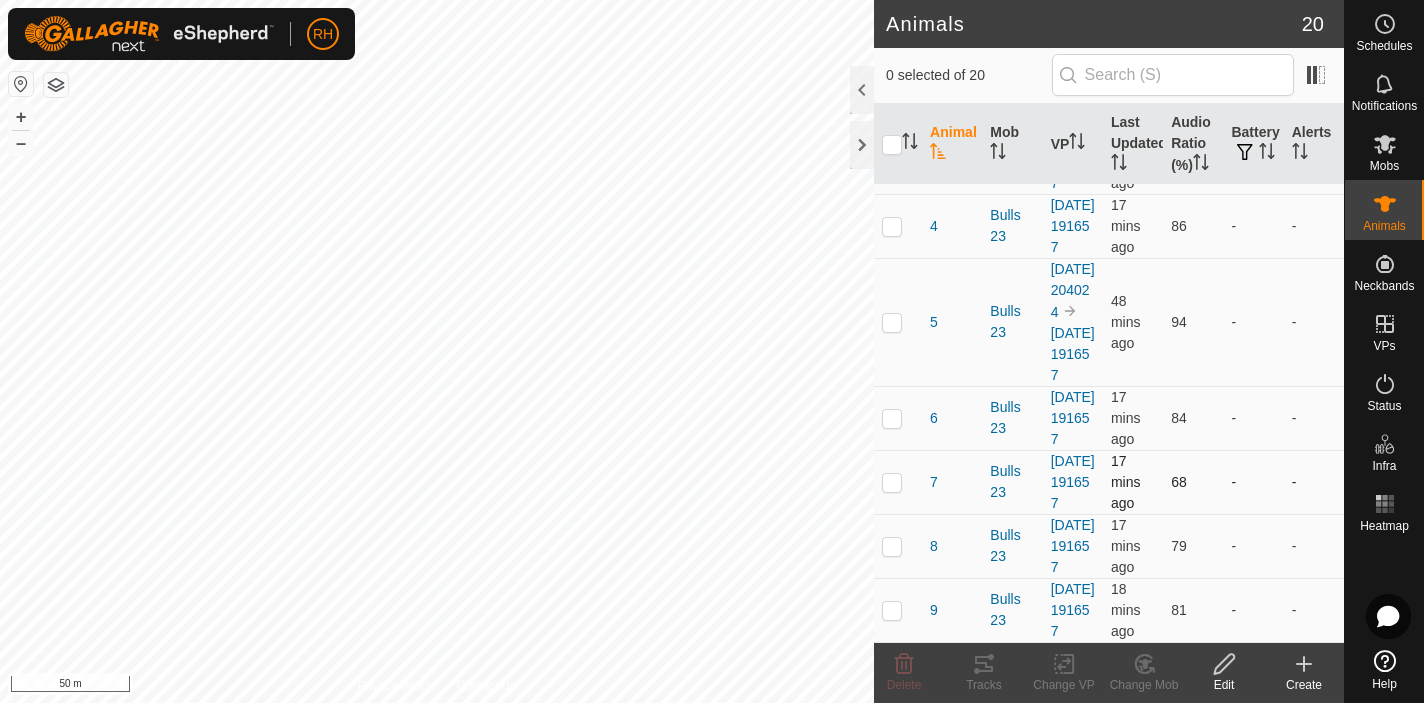 click at bounding box center [892, 482] 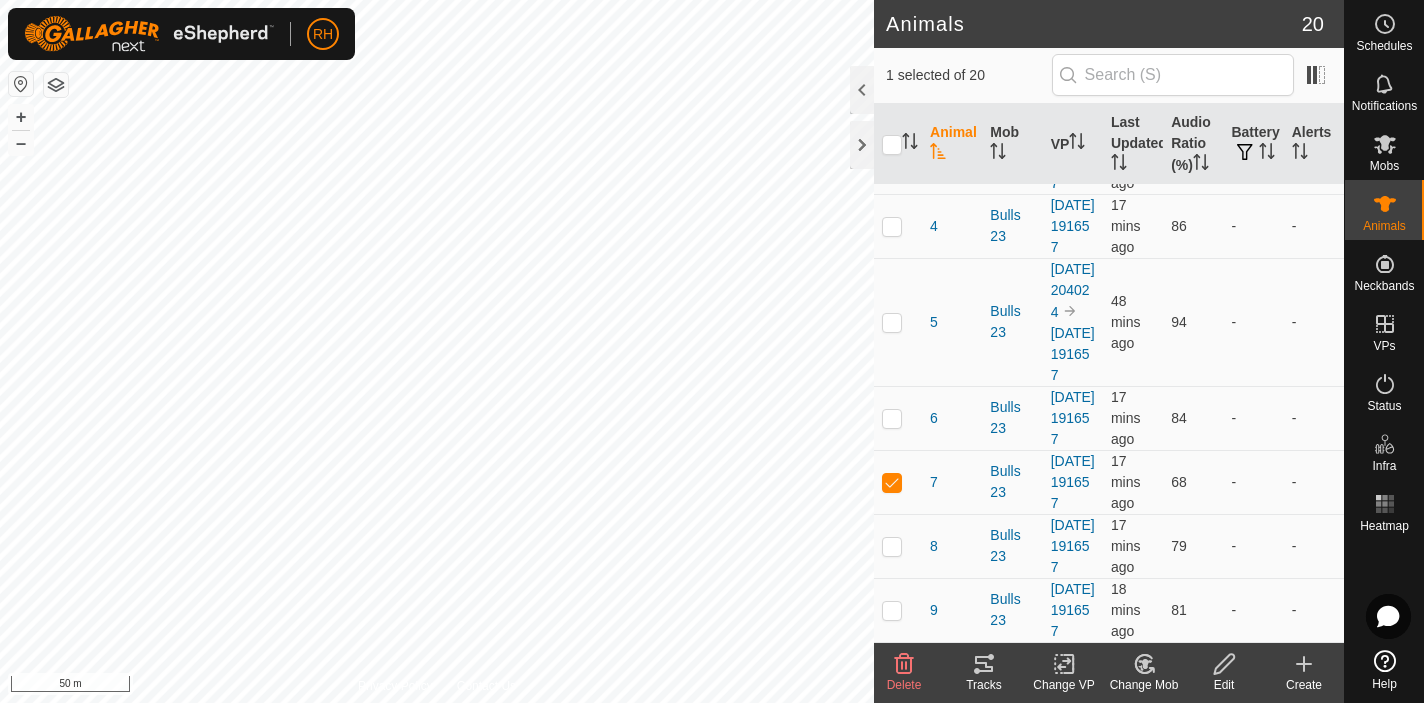 click 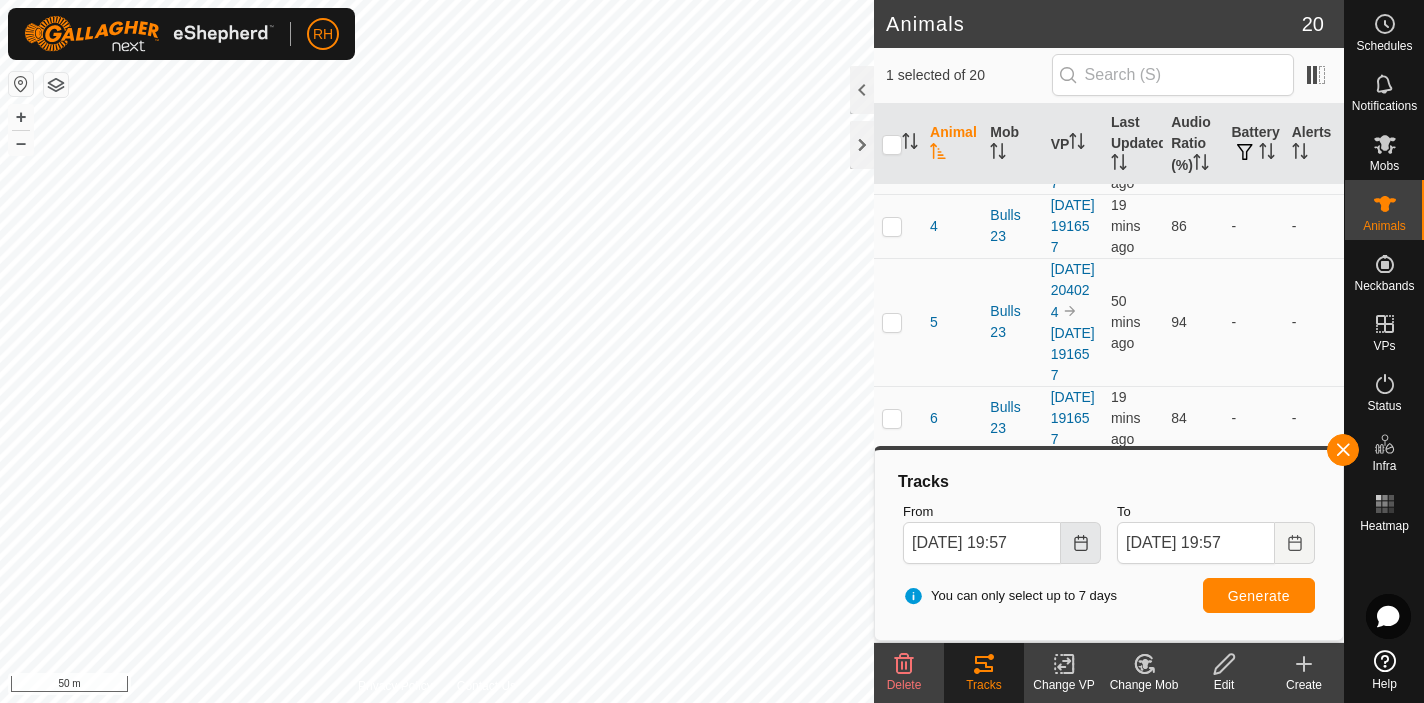 click 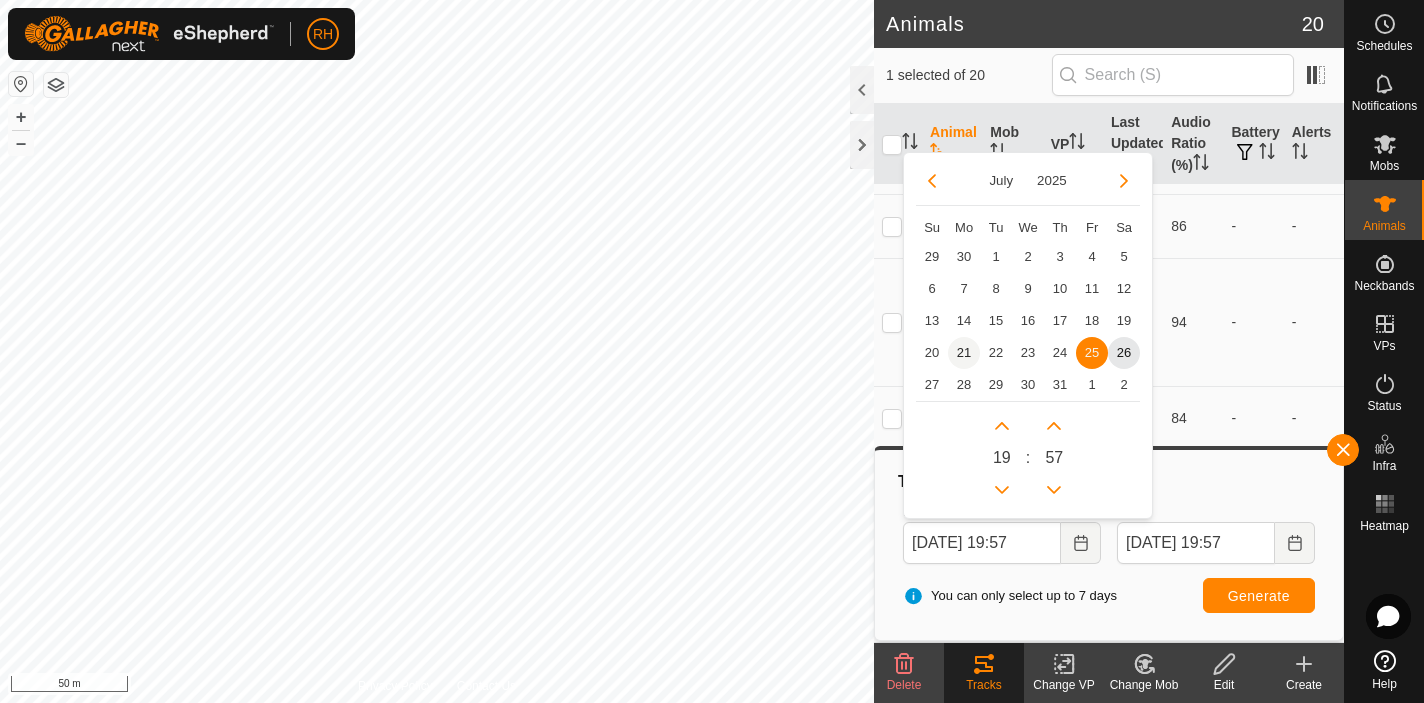 click on "21" at bounding box center (964, 353) 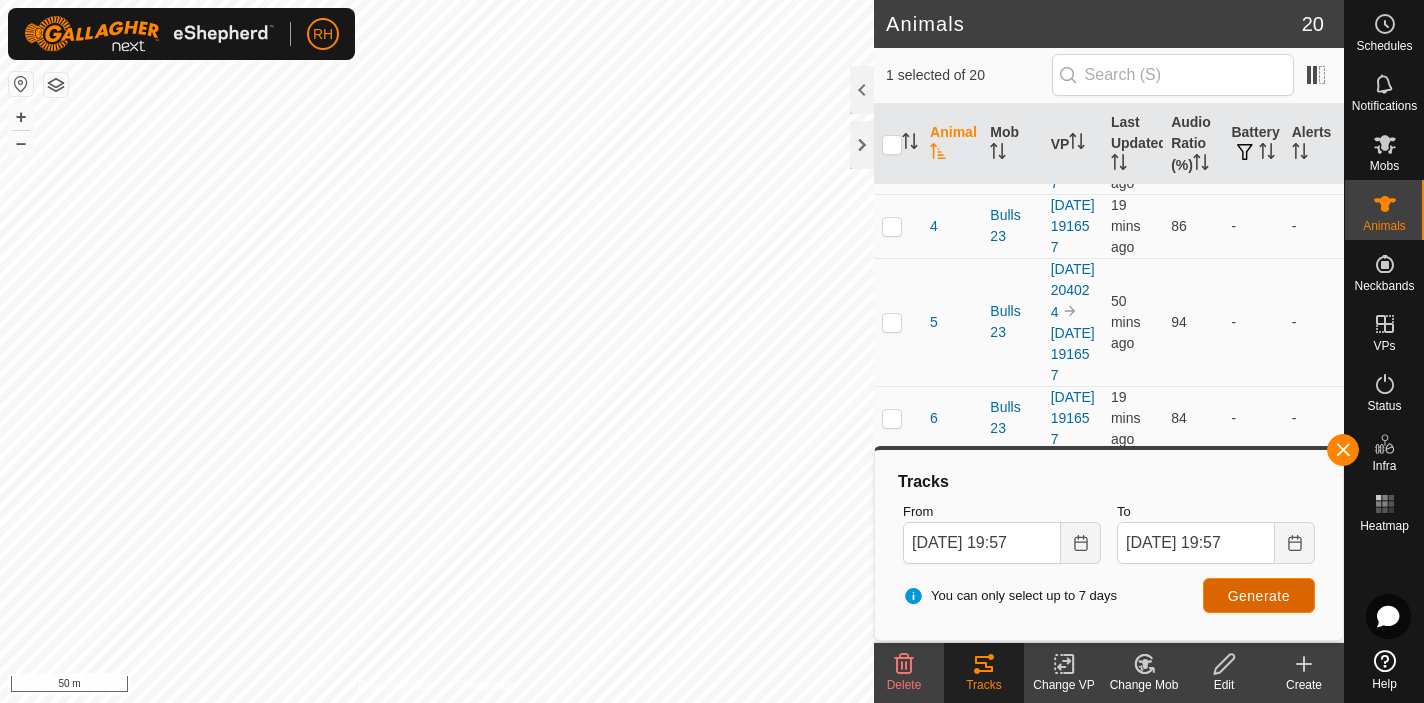 click on "Generate" at bounding box center [1259, 596] 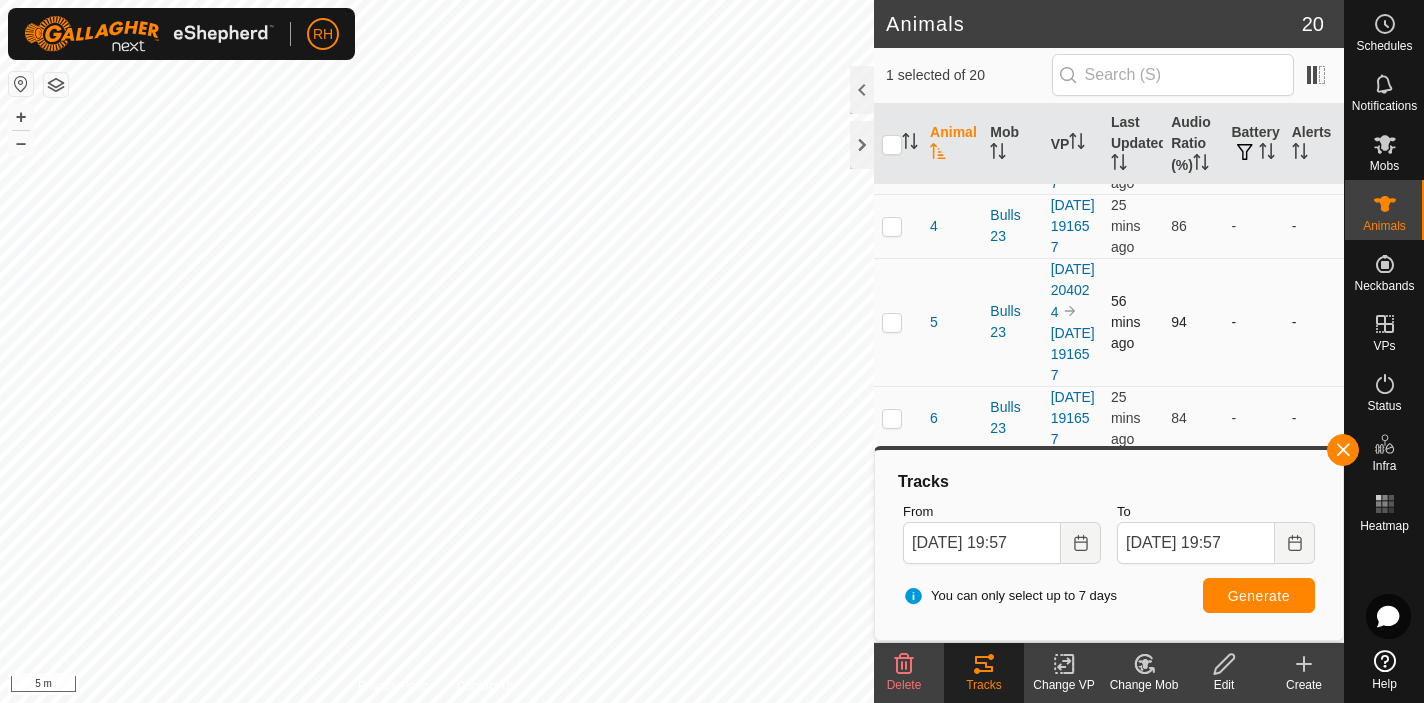 click at bounding box center [892, 322] 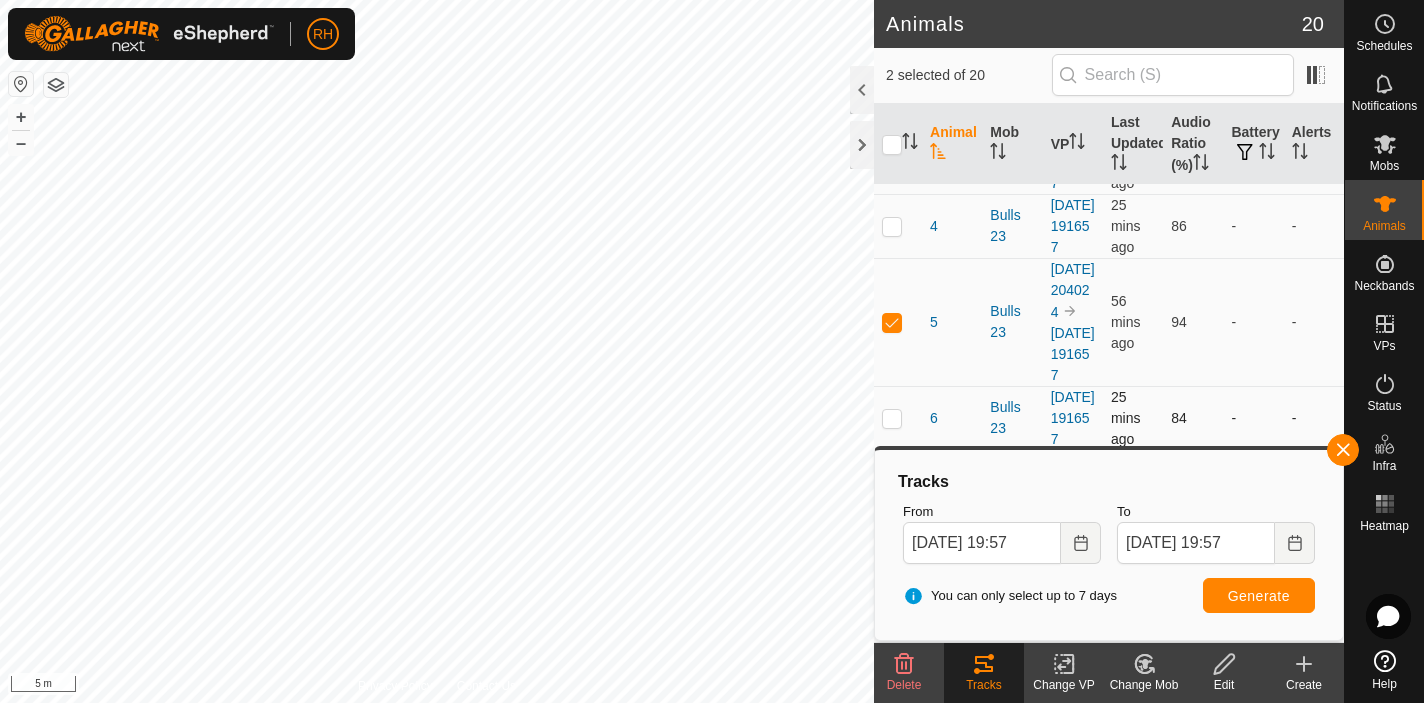 click at bounding box center [892, 418] 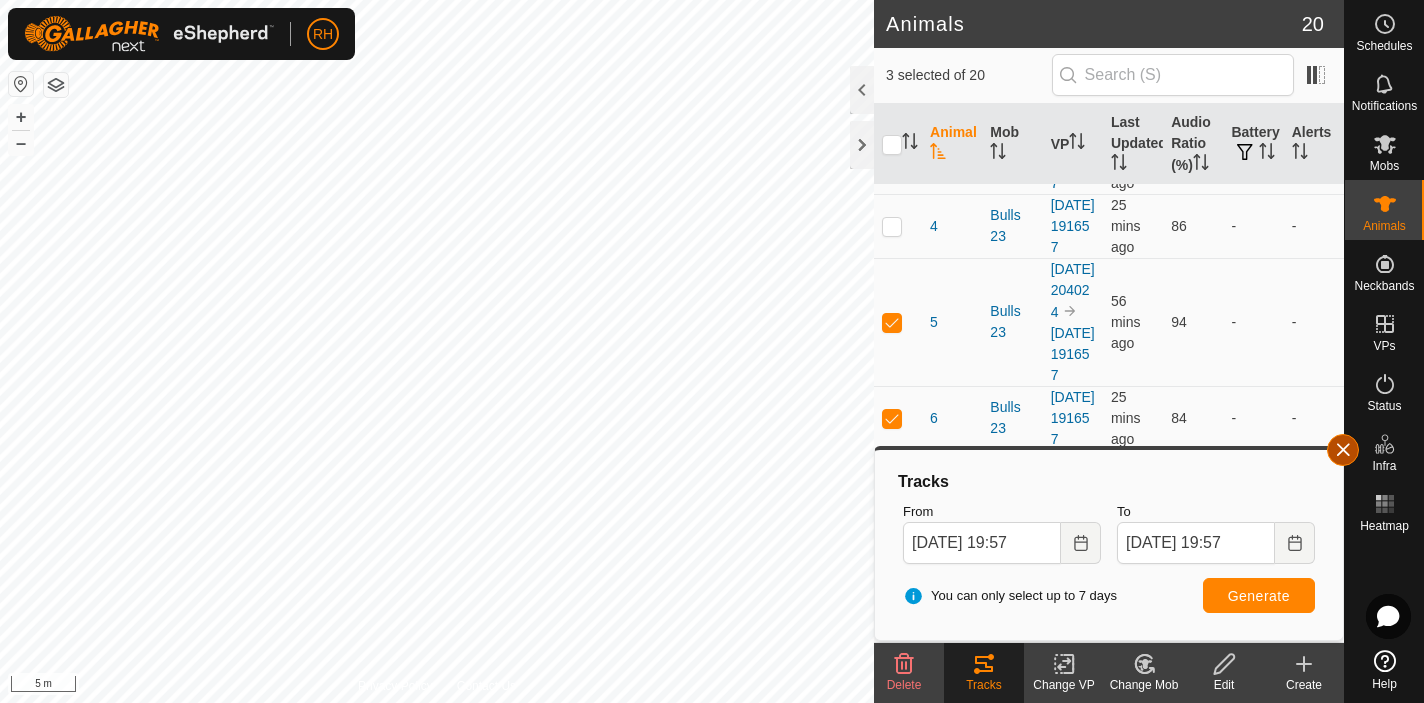 click at bounding box center [1343, 450] 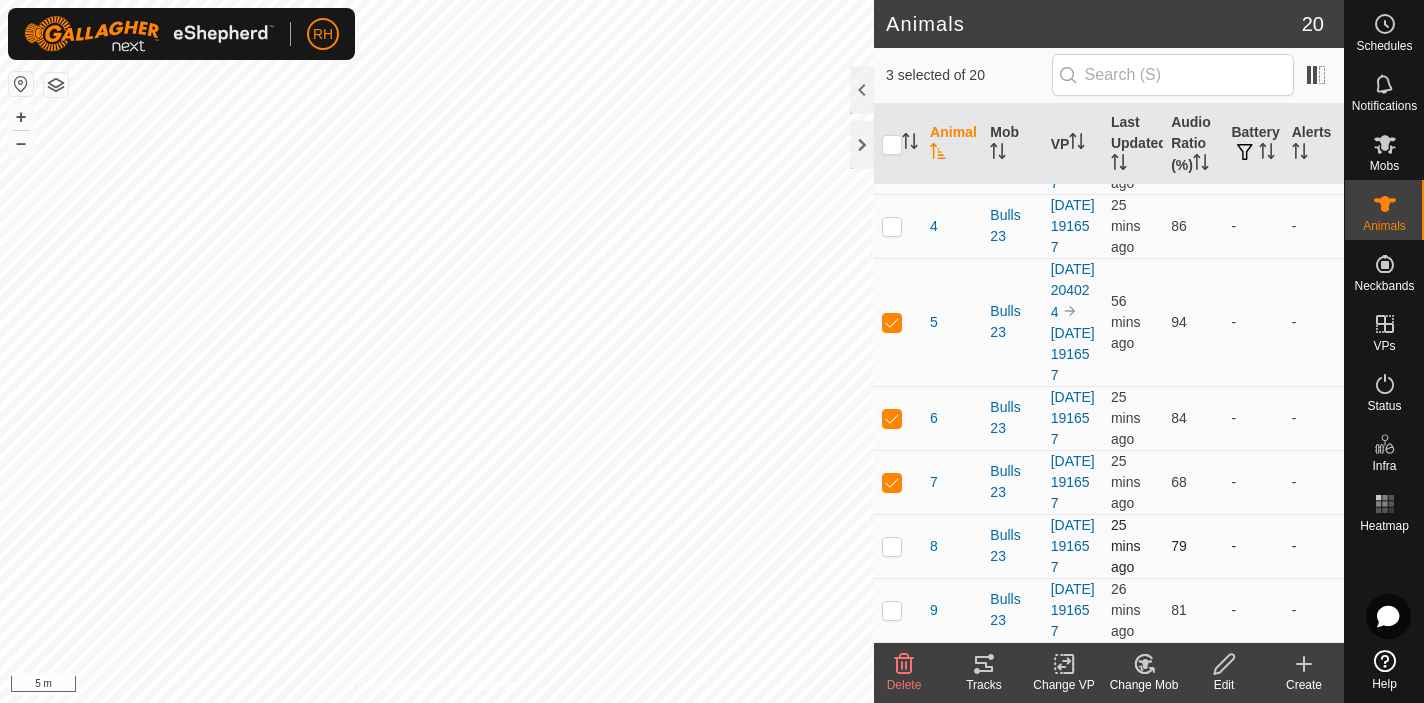 click at bounding box center (892, 546) 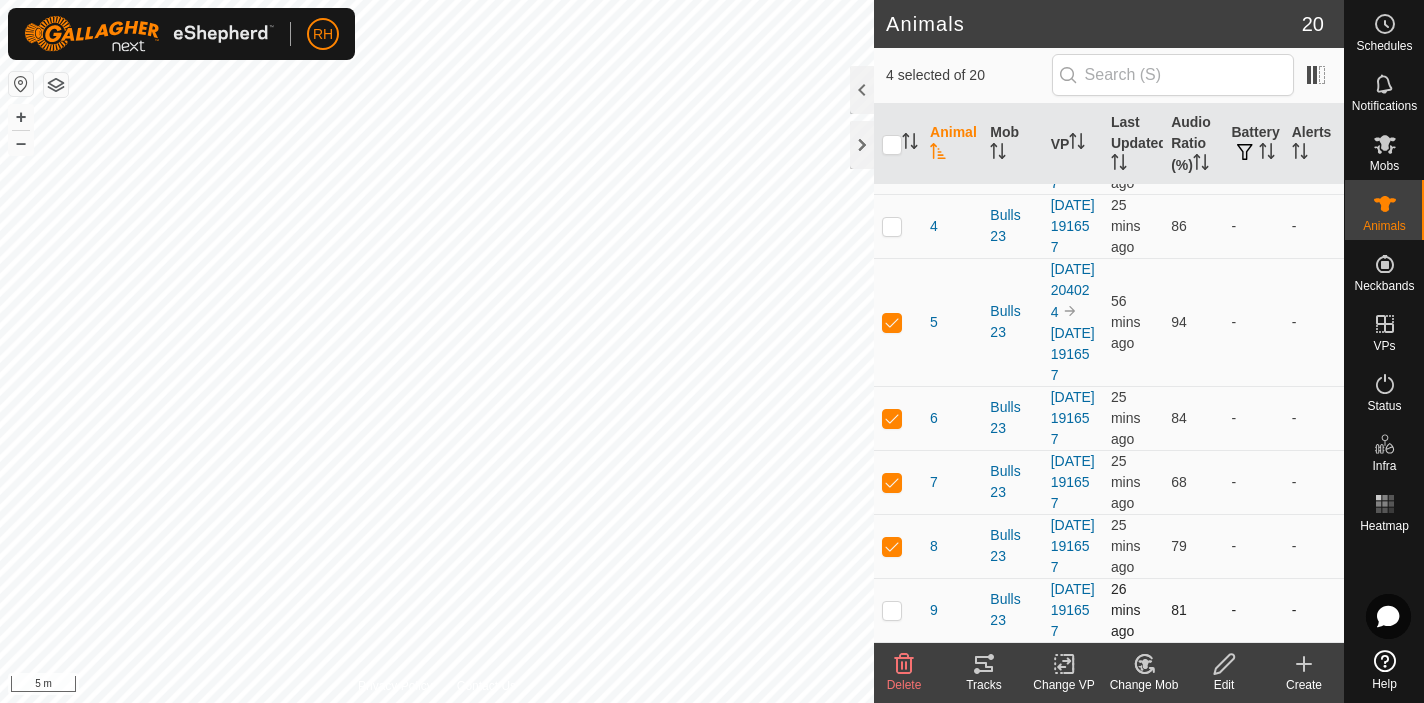click at bounding box center [892, 610] 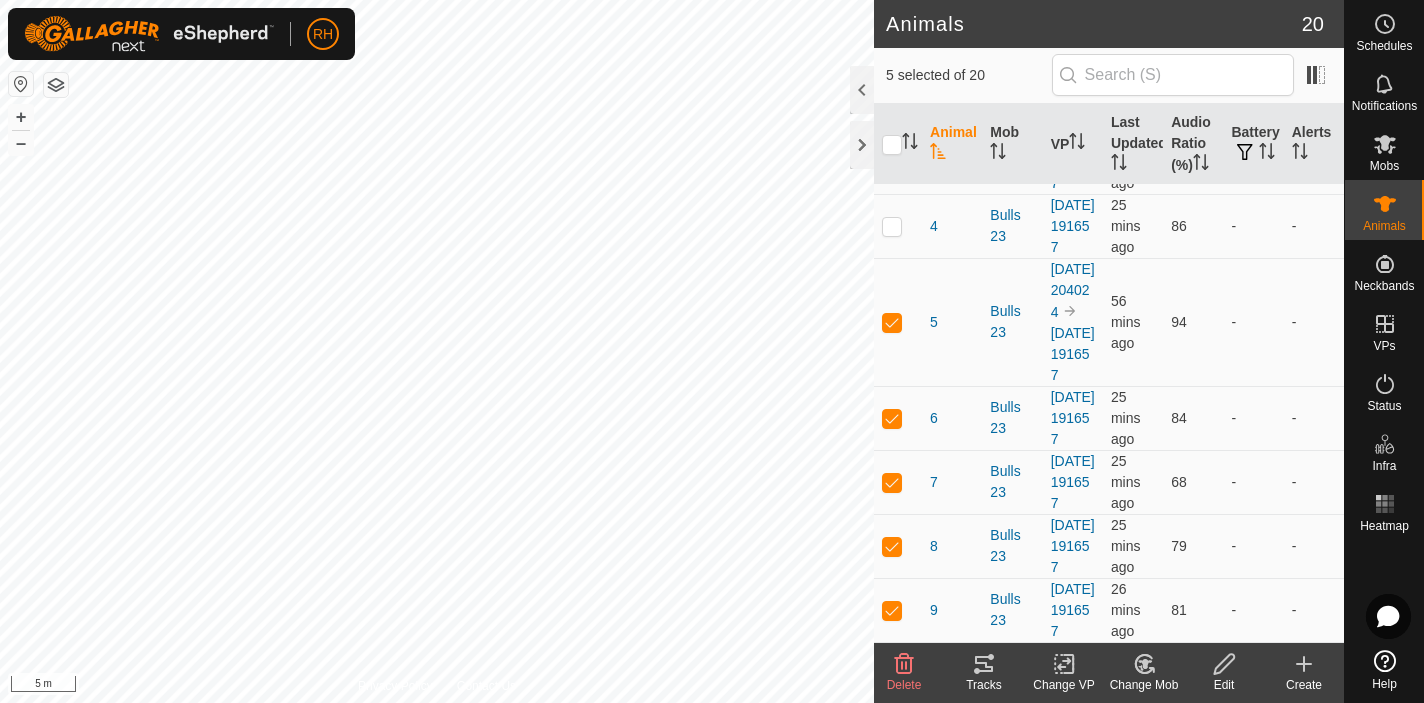 click 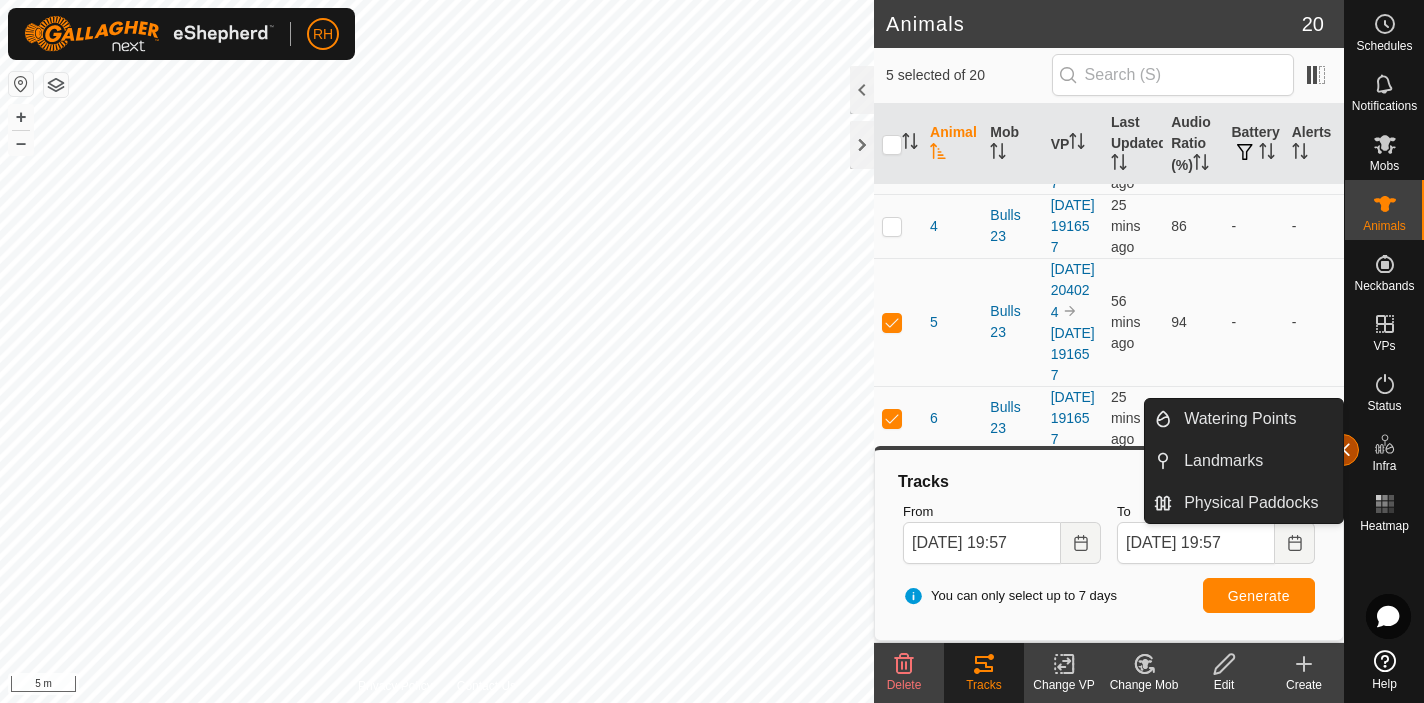 click on "Landmarks" at bounding box center (1257, 461) 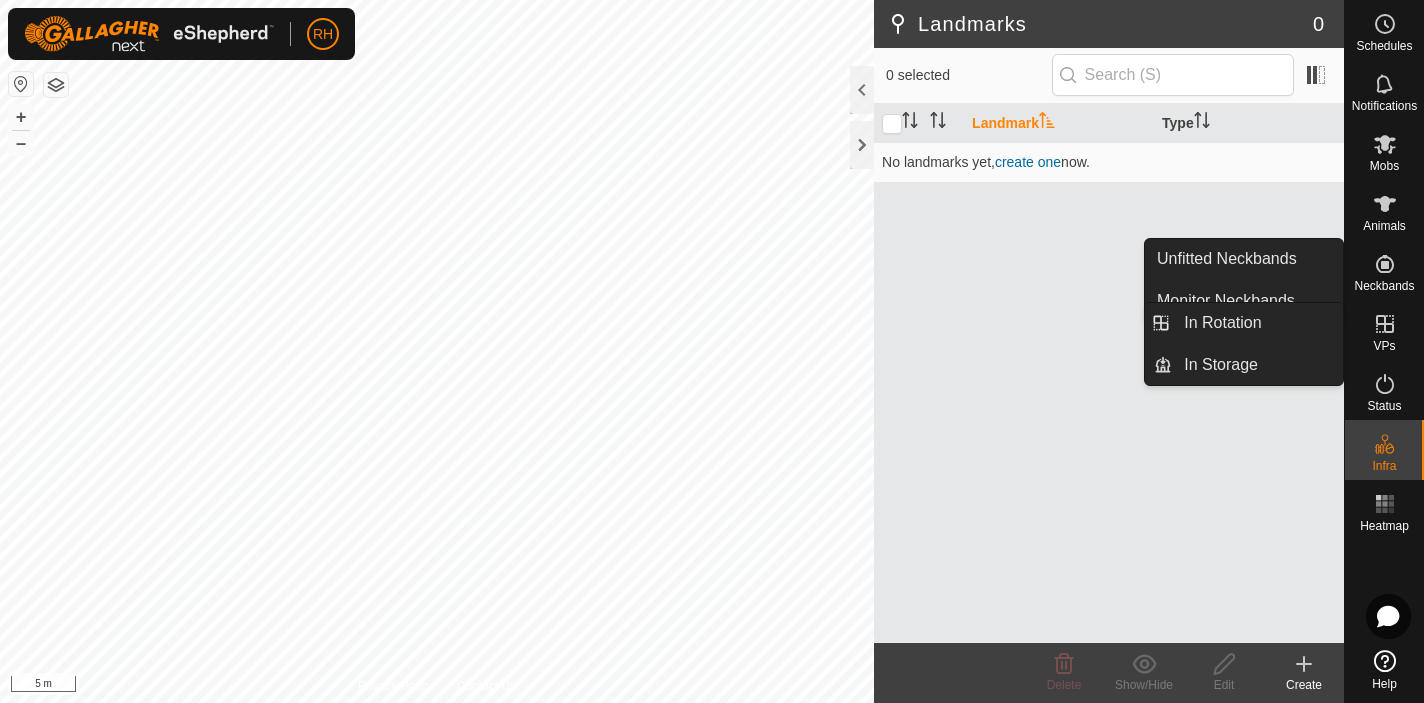 click at bounding box center (1385, 324) 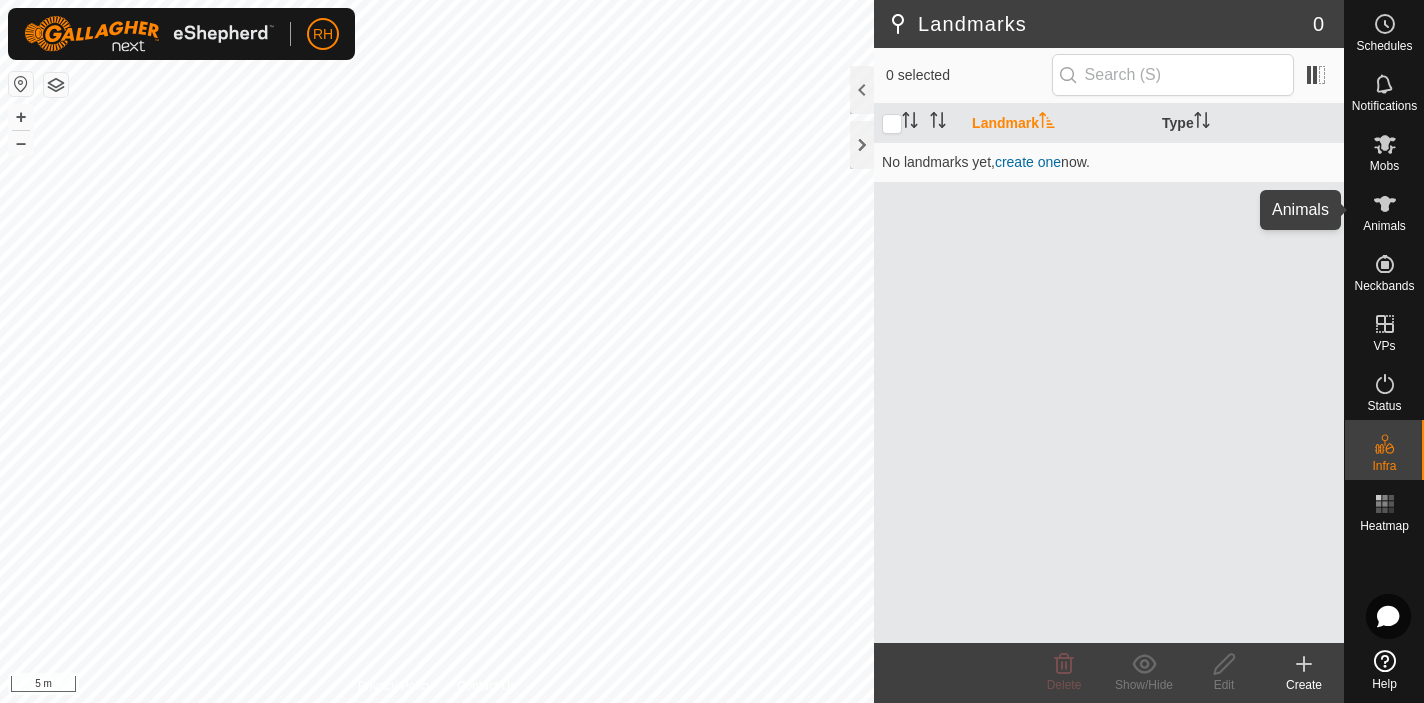 click 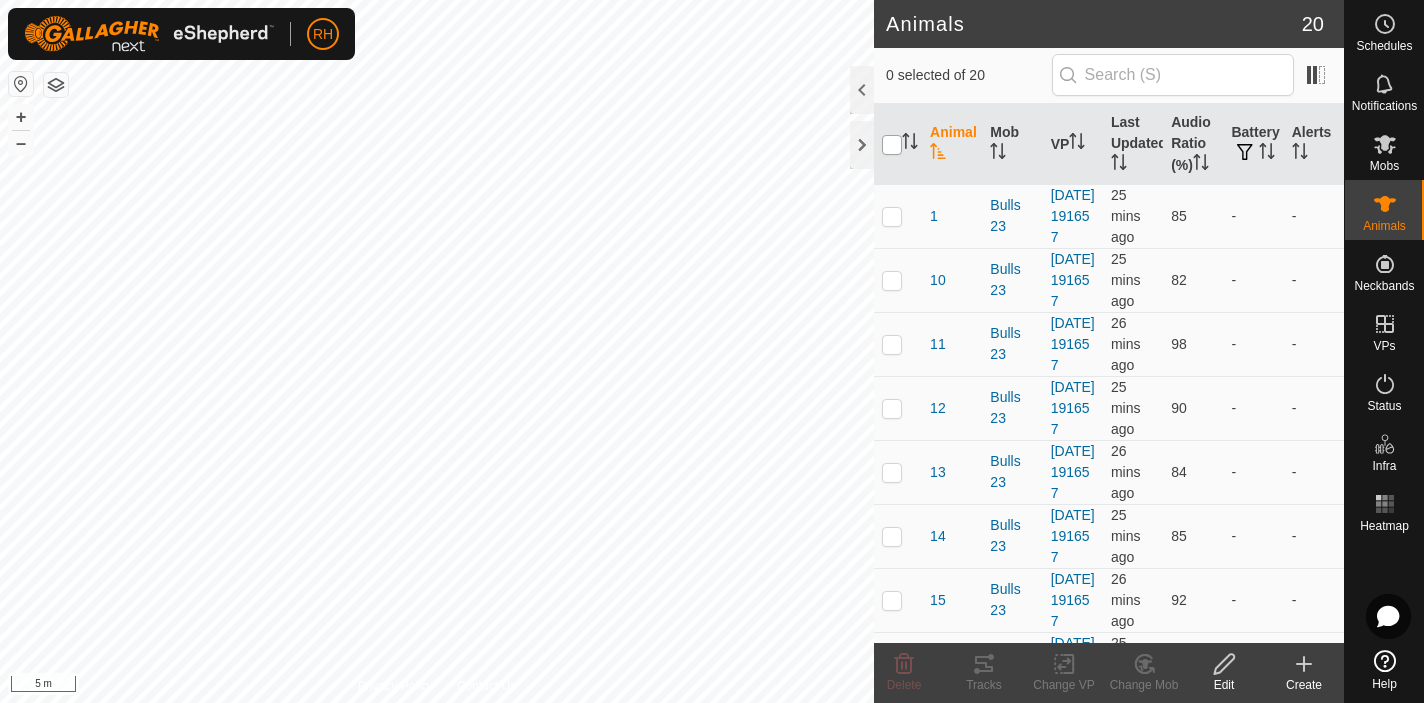 click at bounding box center (892, 145) 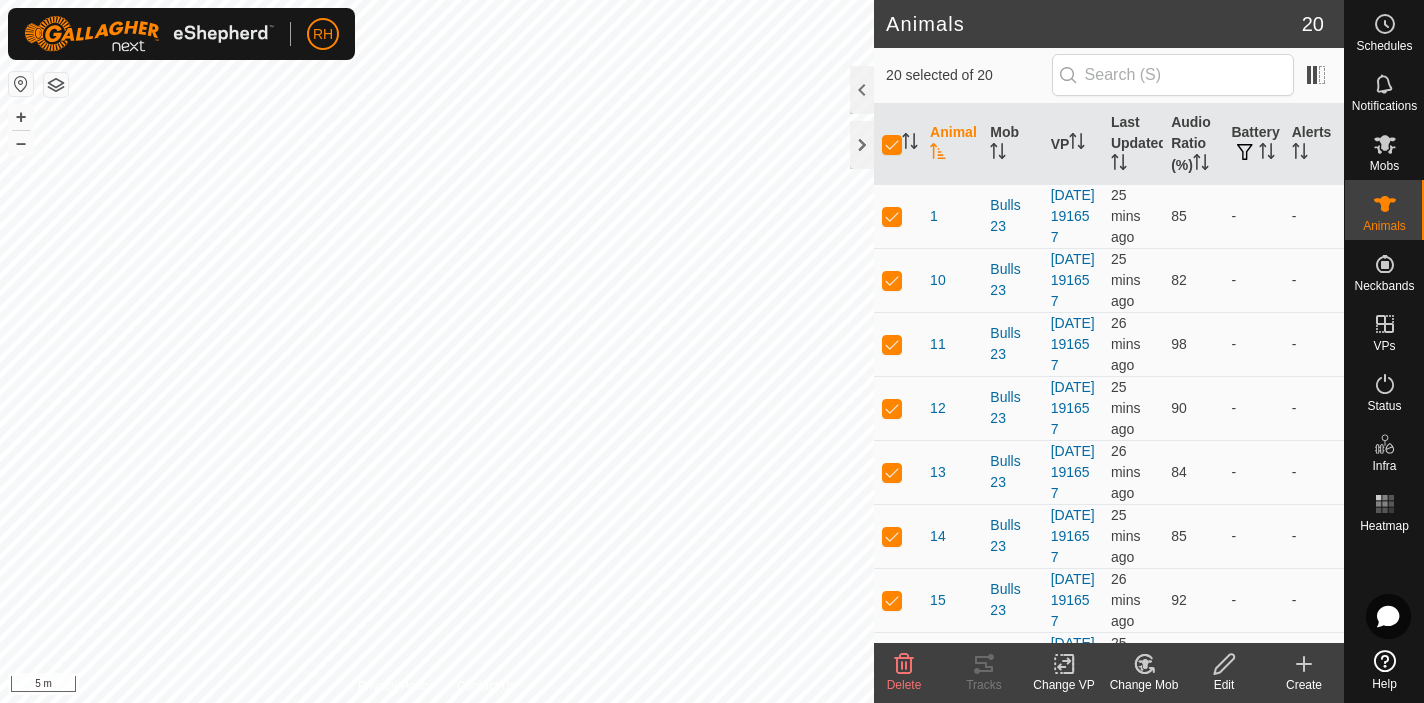 click 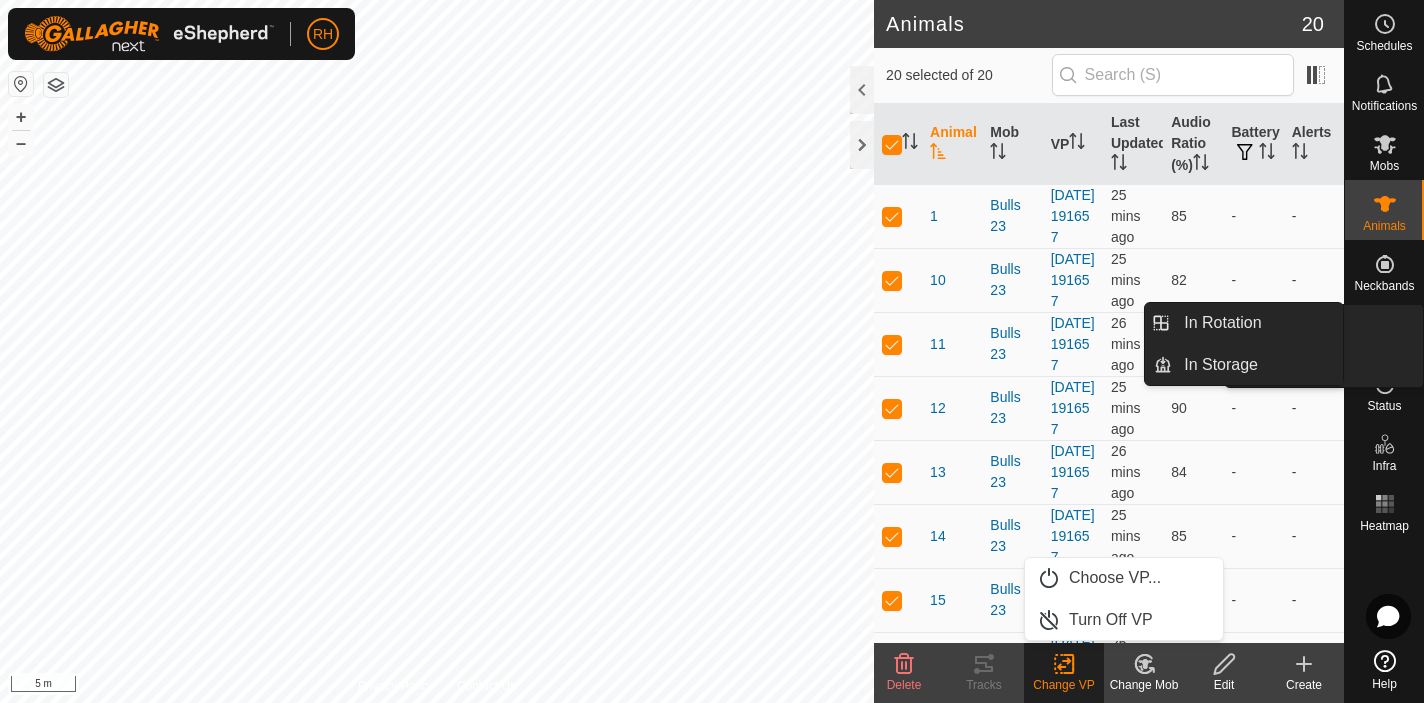 click at bounding box center (1385, 324) 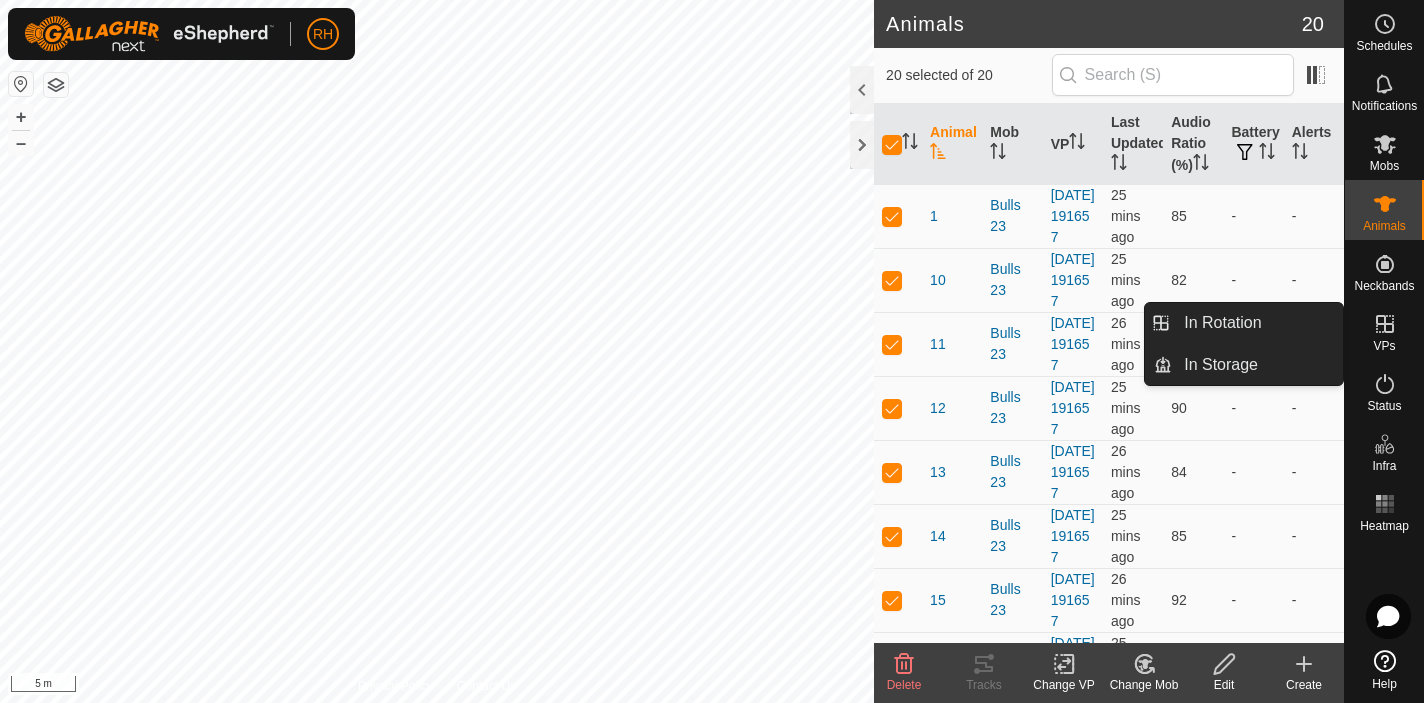 click on "VPs" at bounding box center [1384, 346] 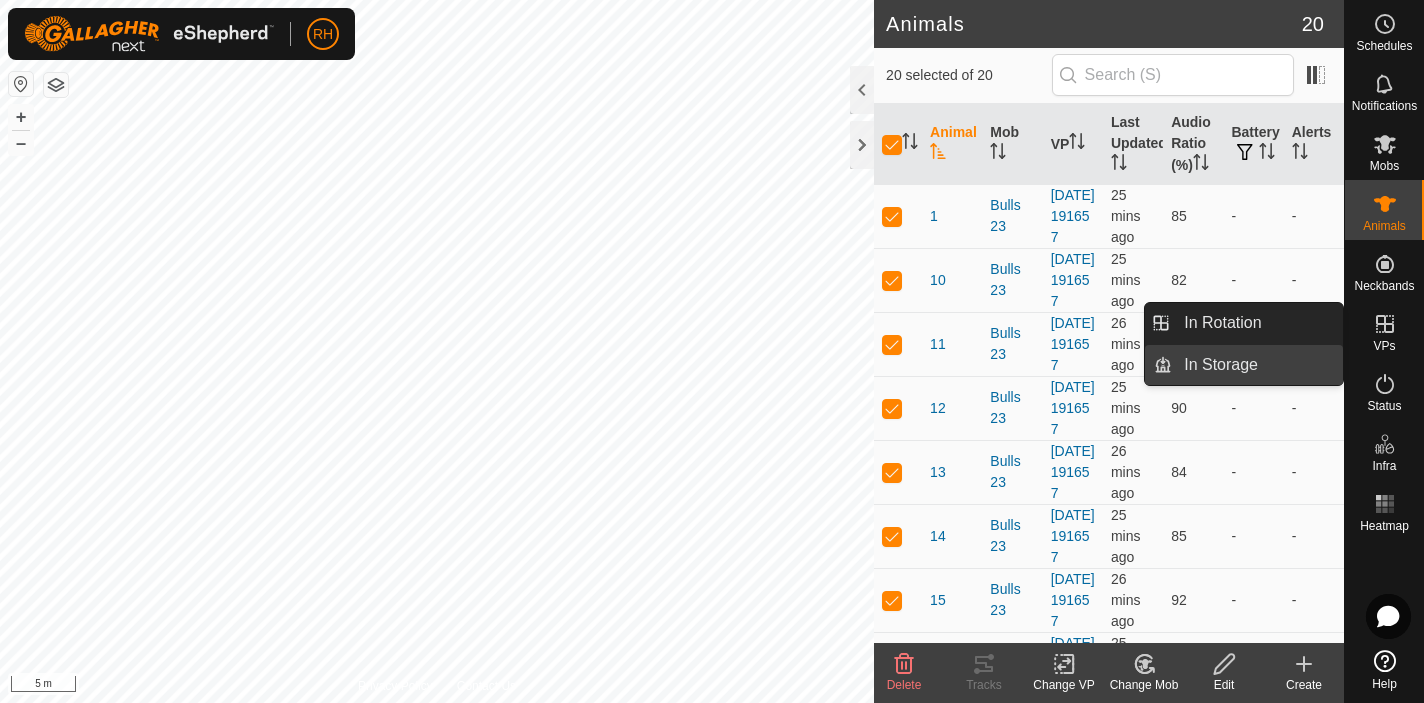 click on "In Storage" at bounding box center (1257, 365) 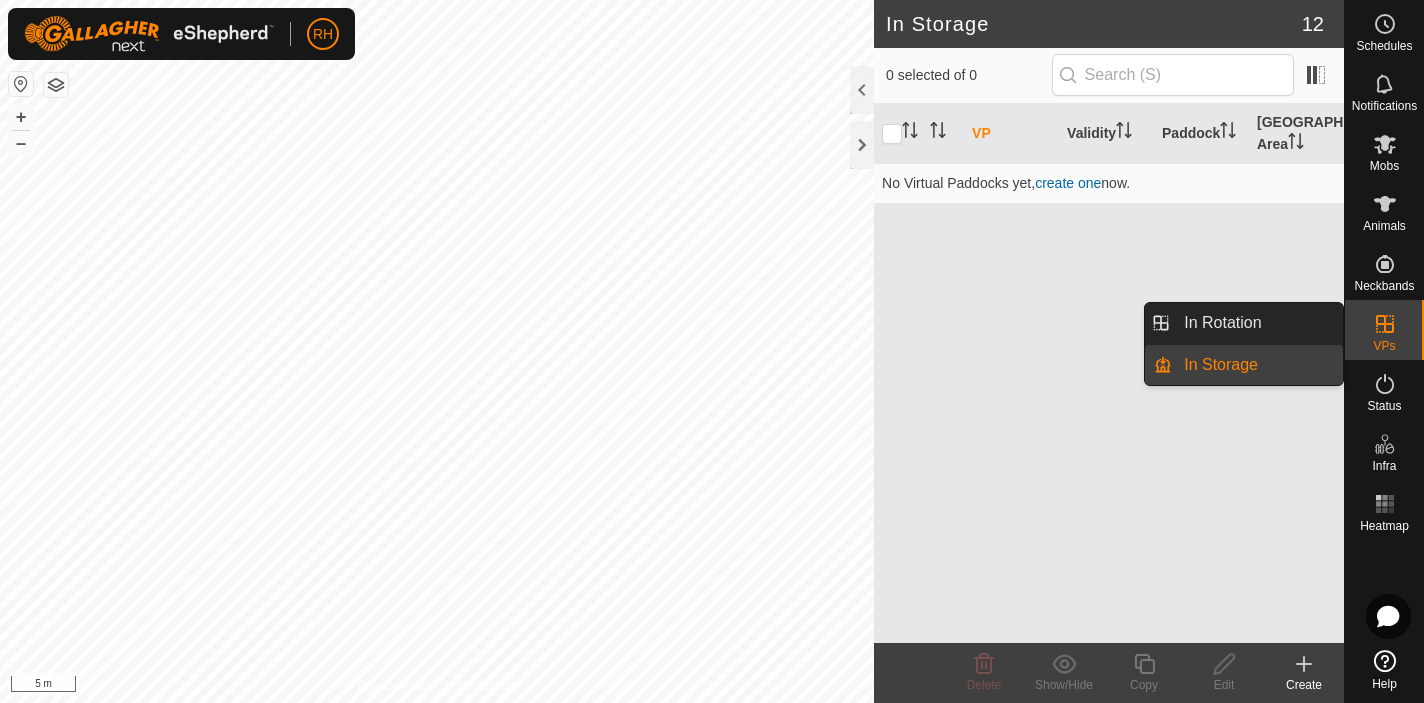 click 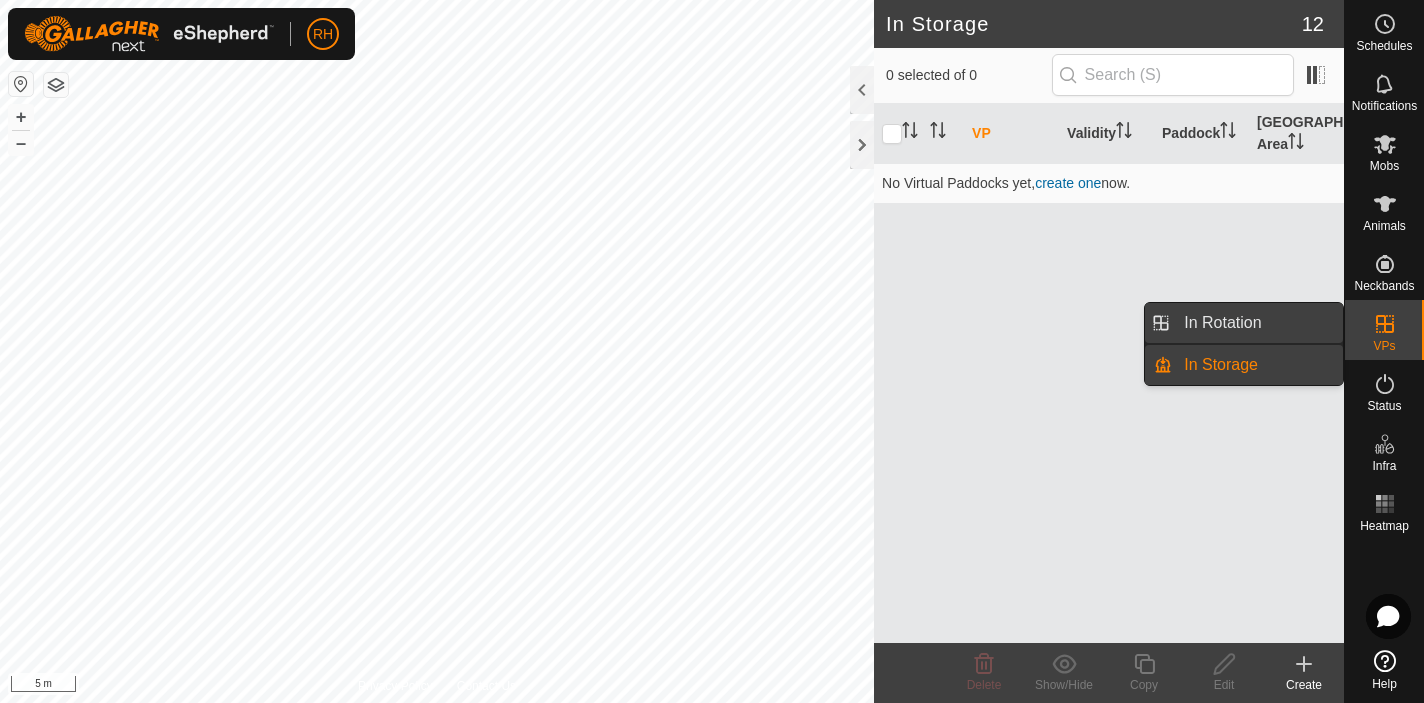 click on "In Rotation" at bounding box center (1257, 323) 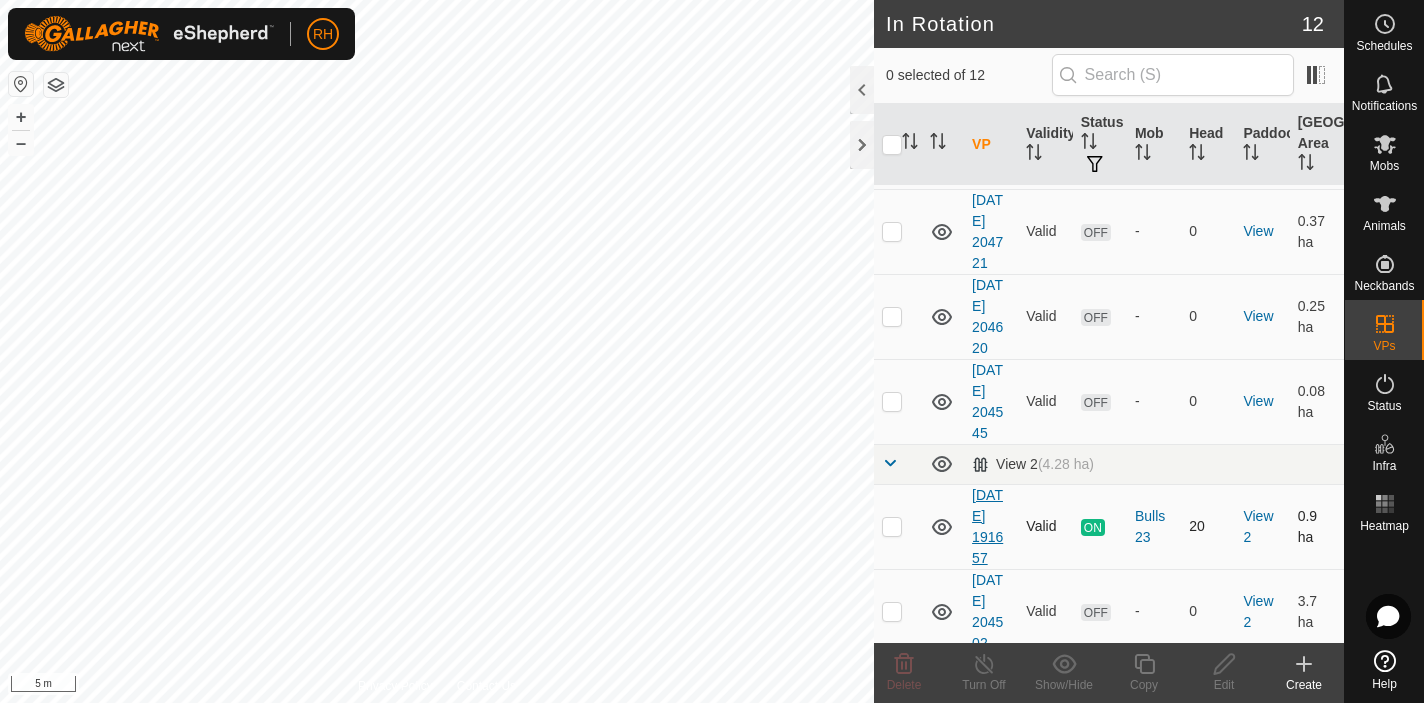scroll, scrollTop: 320, scrollLeft: 0, axis: vertical 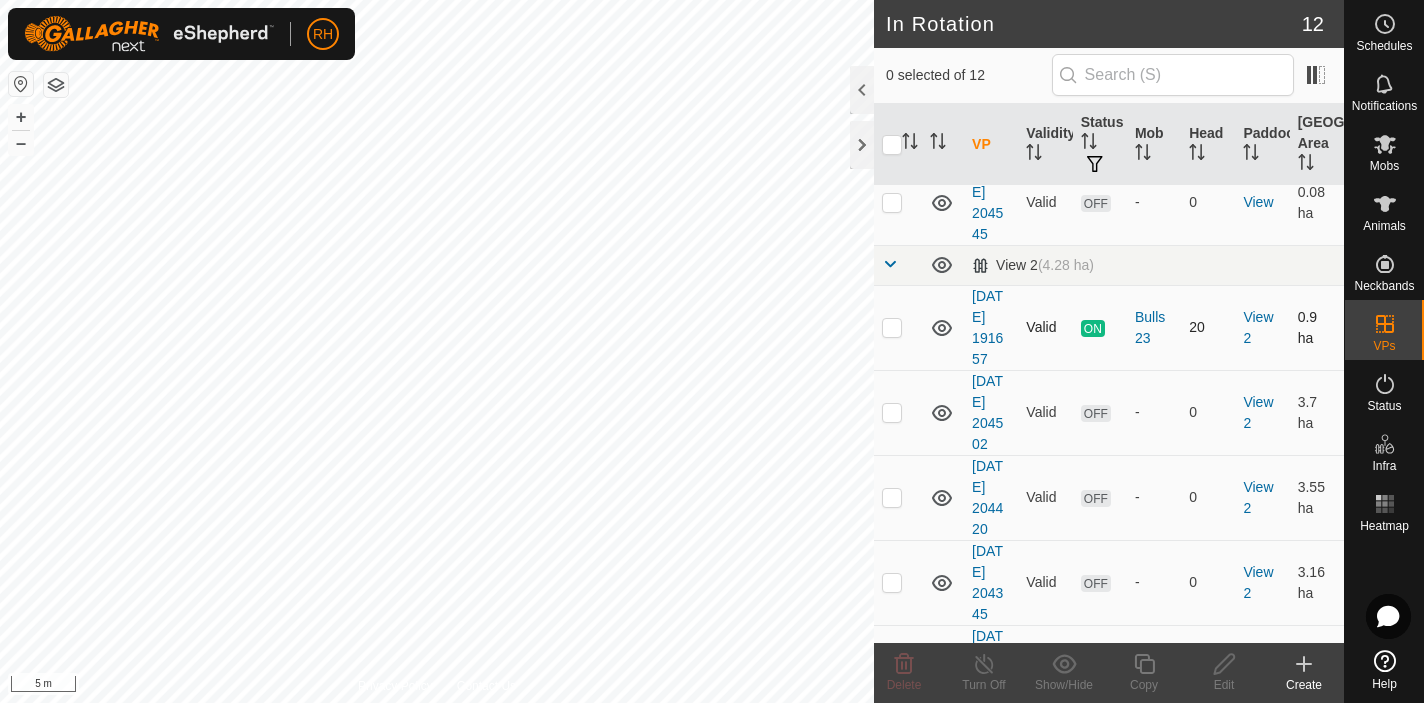 click at bounding box center [892, 327] 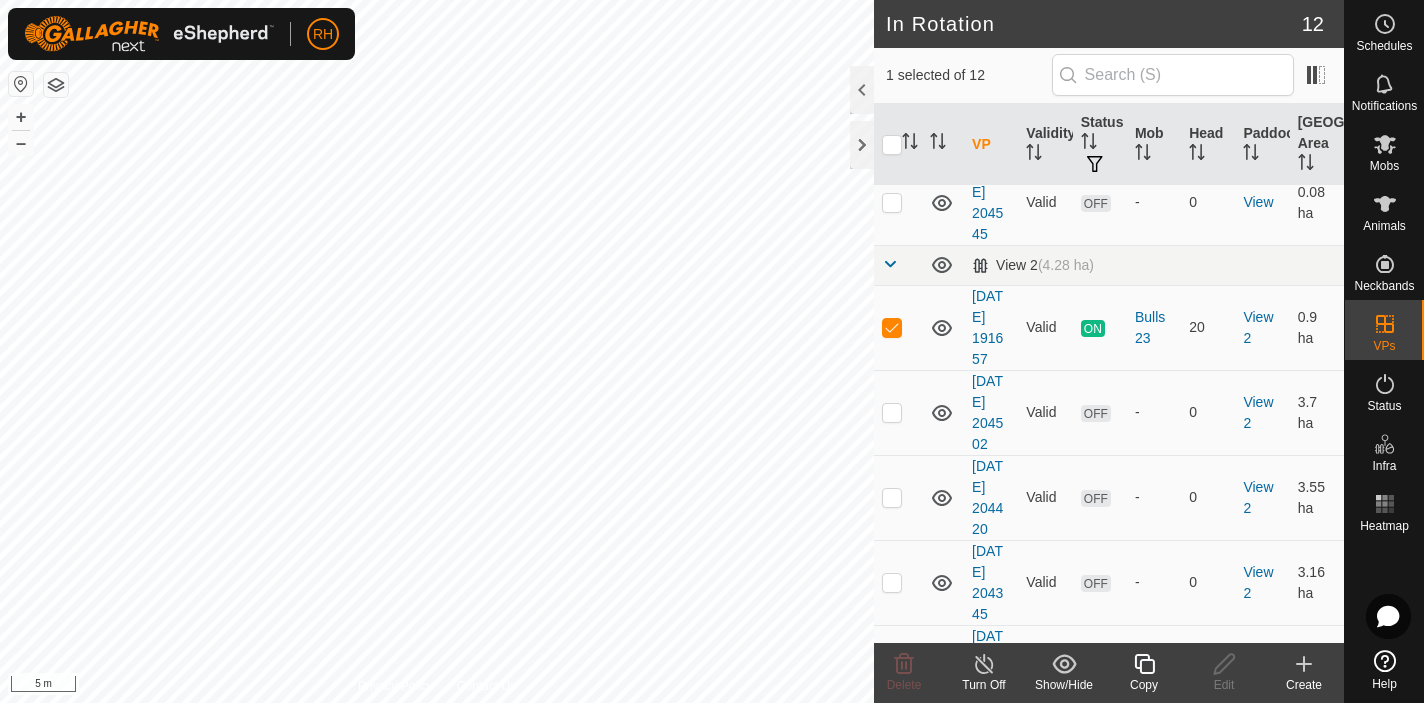 click 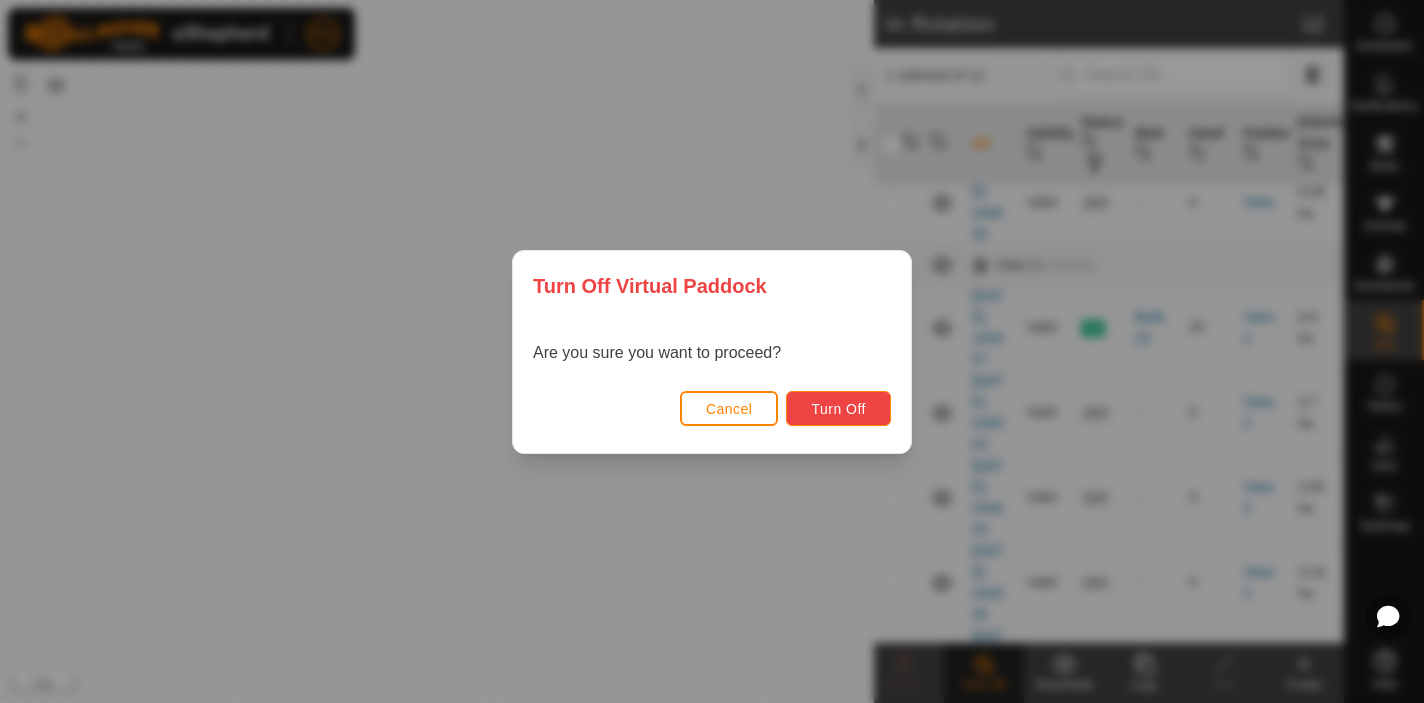 click on "Turn Off" at bounding box center [838, 409] 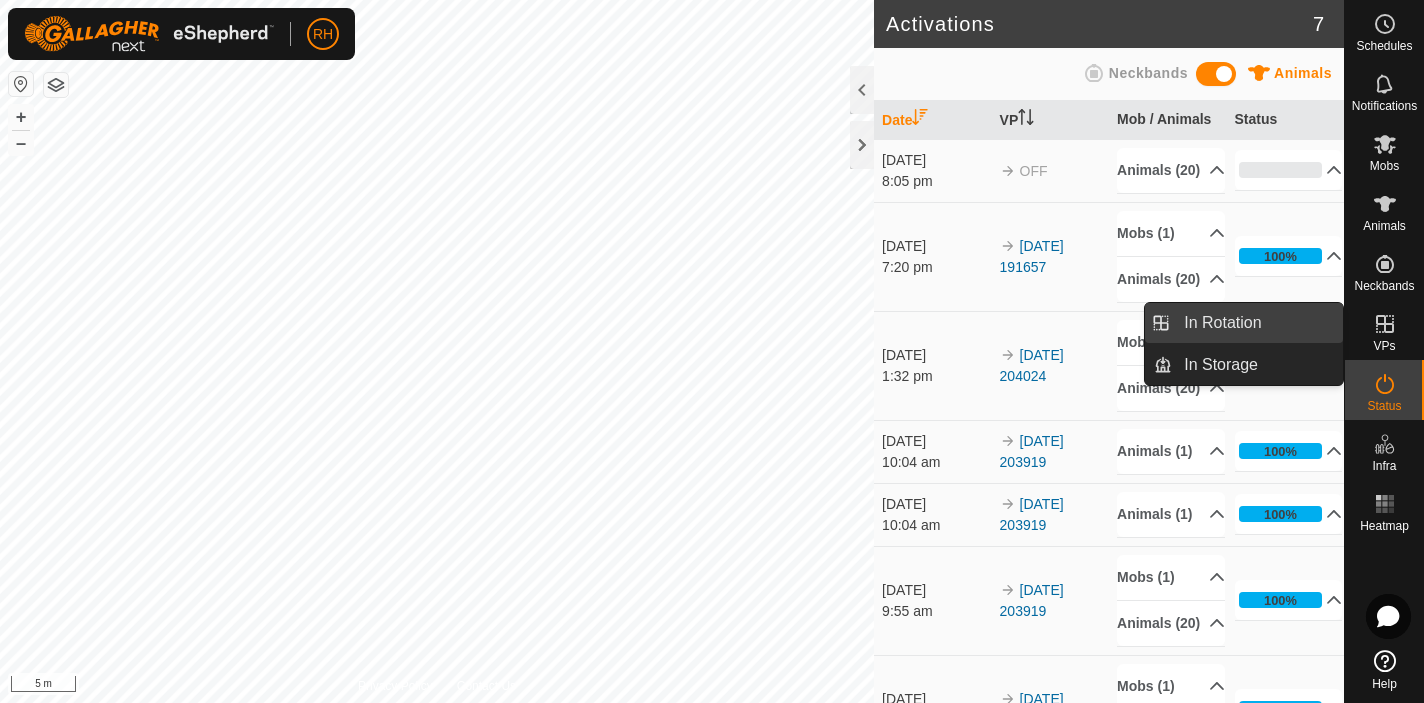 click on "In Rotation" at bounding box center (1257, 323) 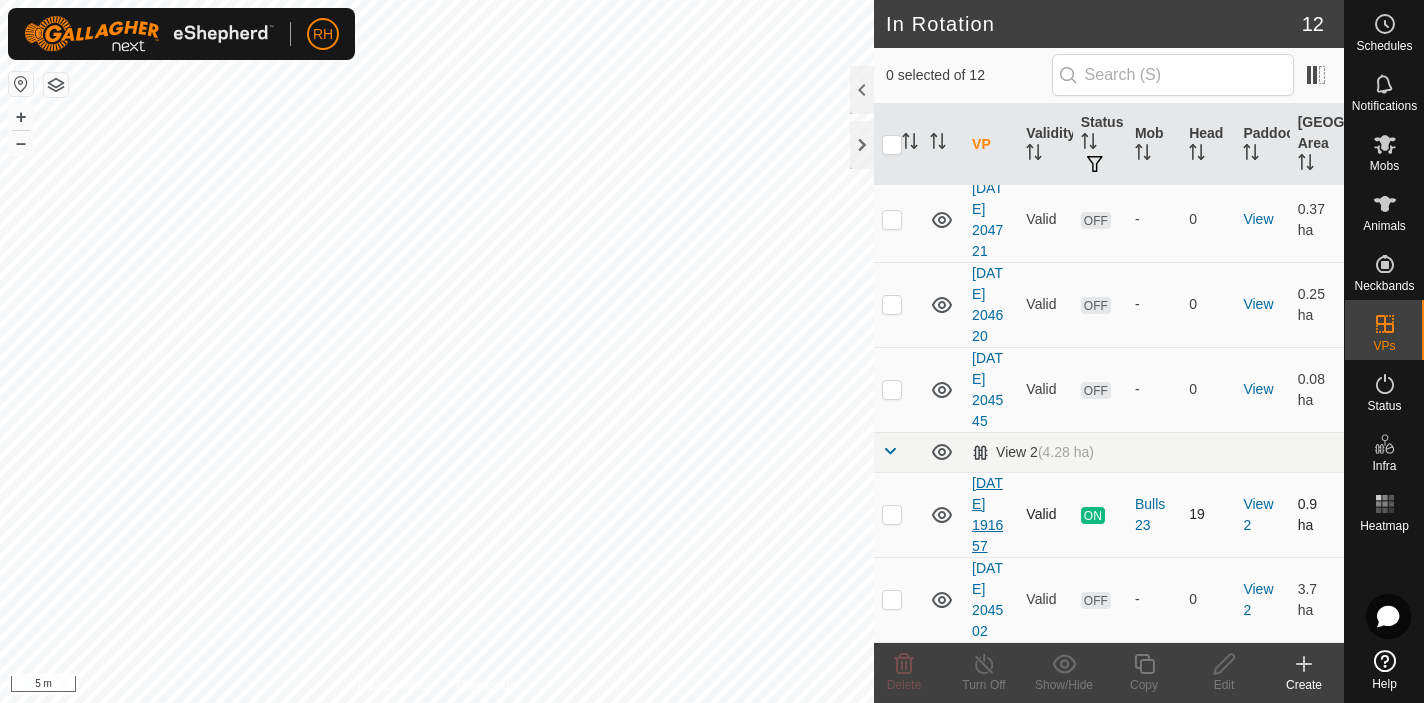 scroll, scrollTop: 135, scrollLeft: 0, axis: vertical 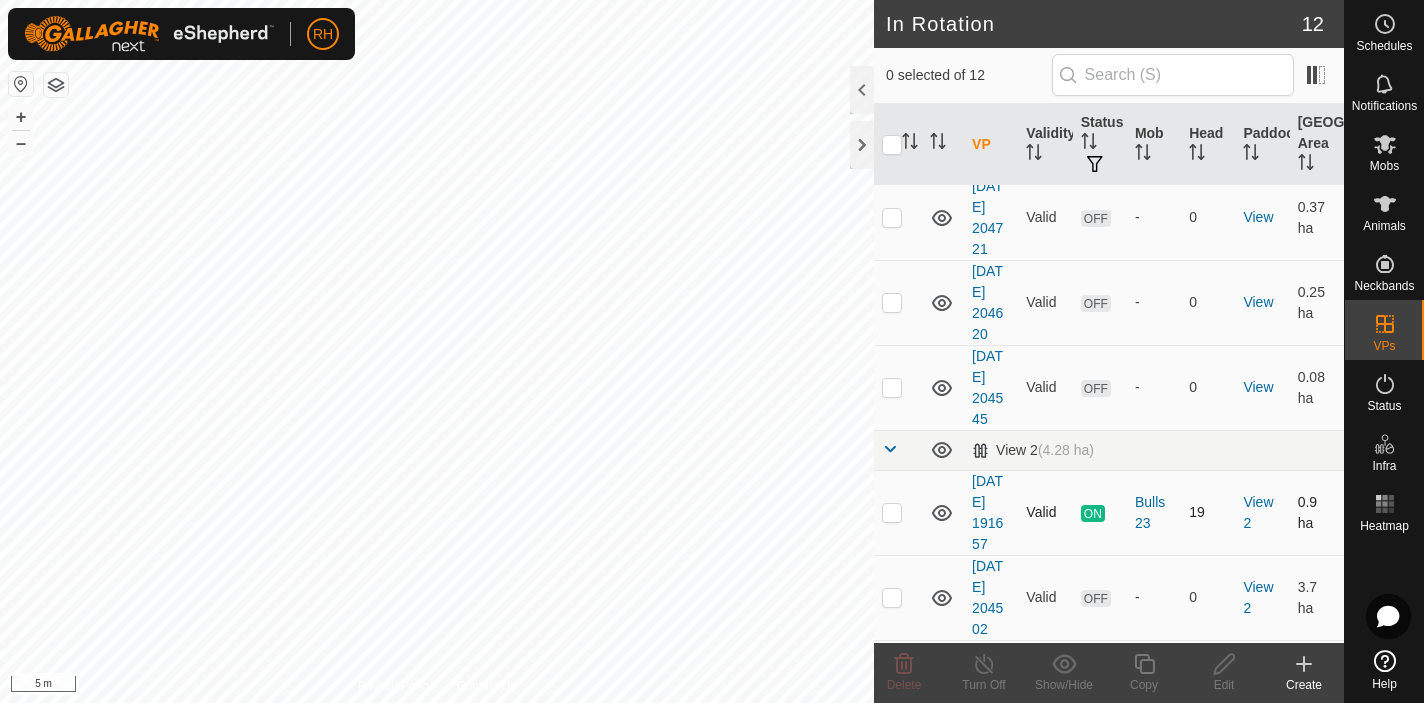 click on "[DATE] 191657" at bounding box center (991, 512) 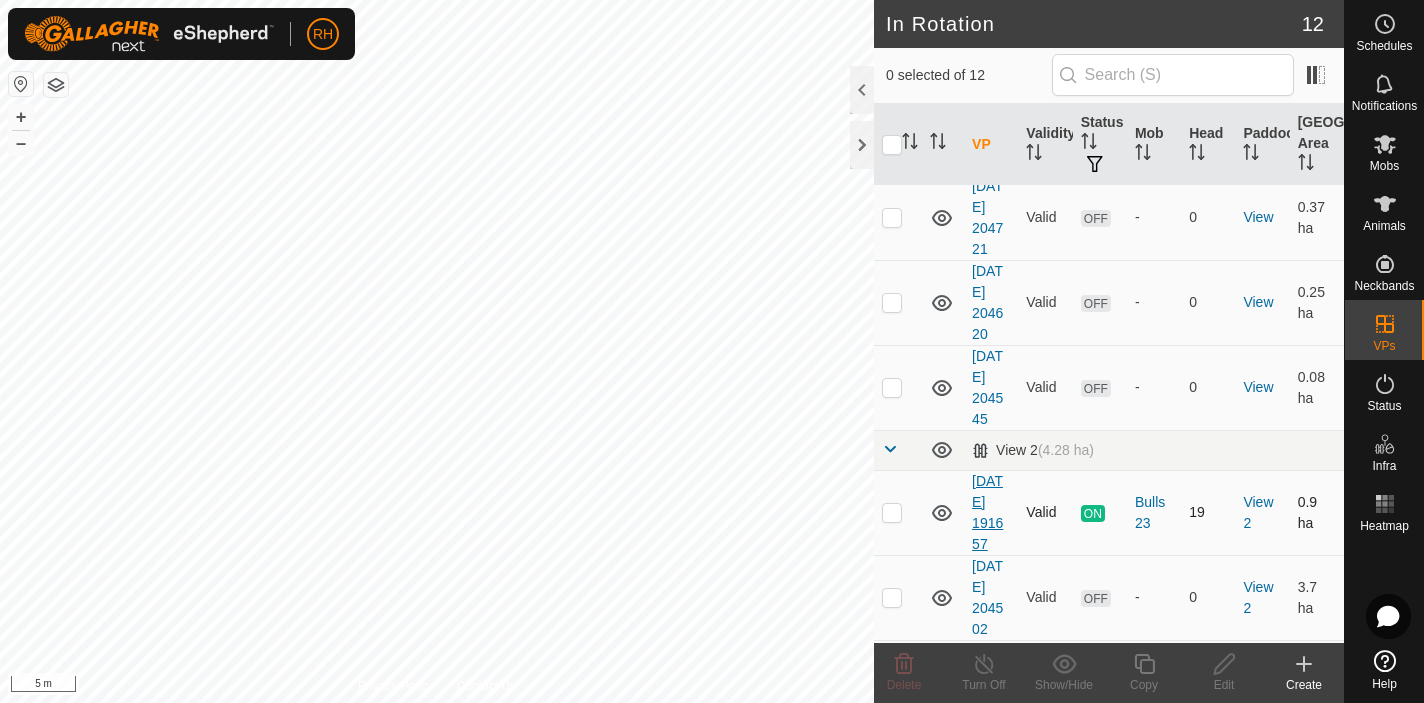 click on "[DATE] 191657" at bounding box center [987, 512] 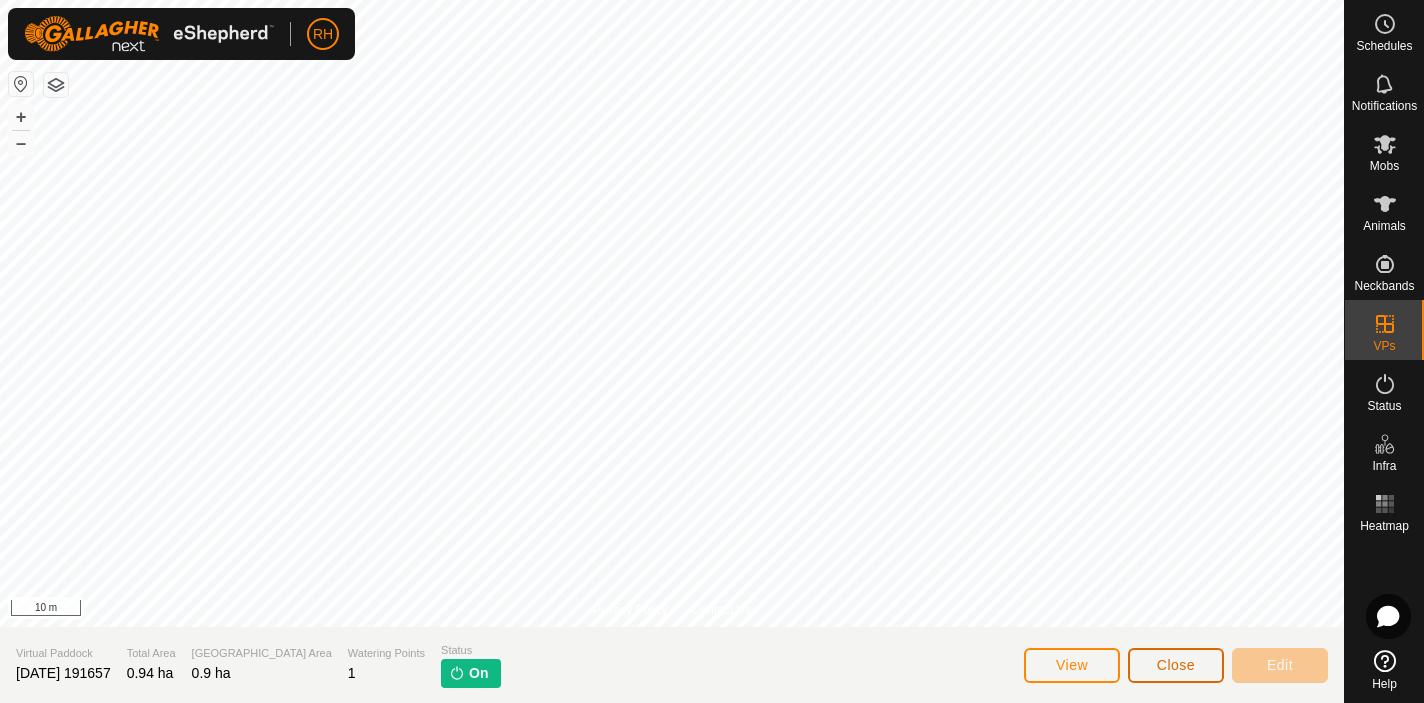 click on "Close" 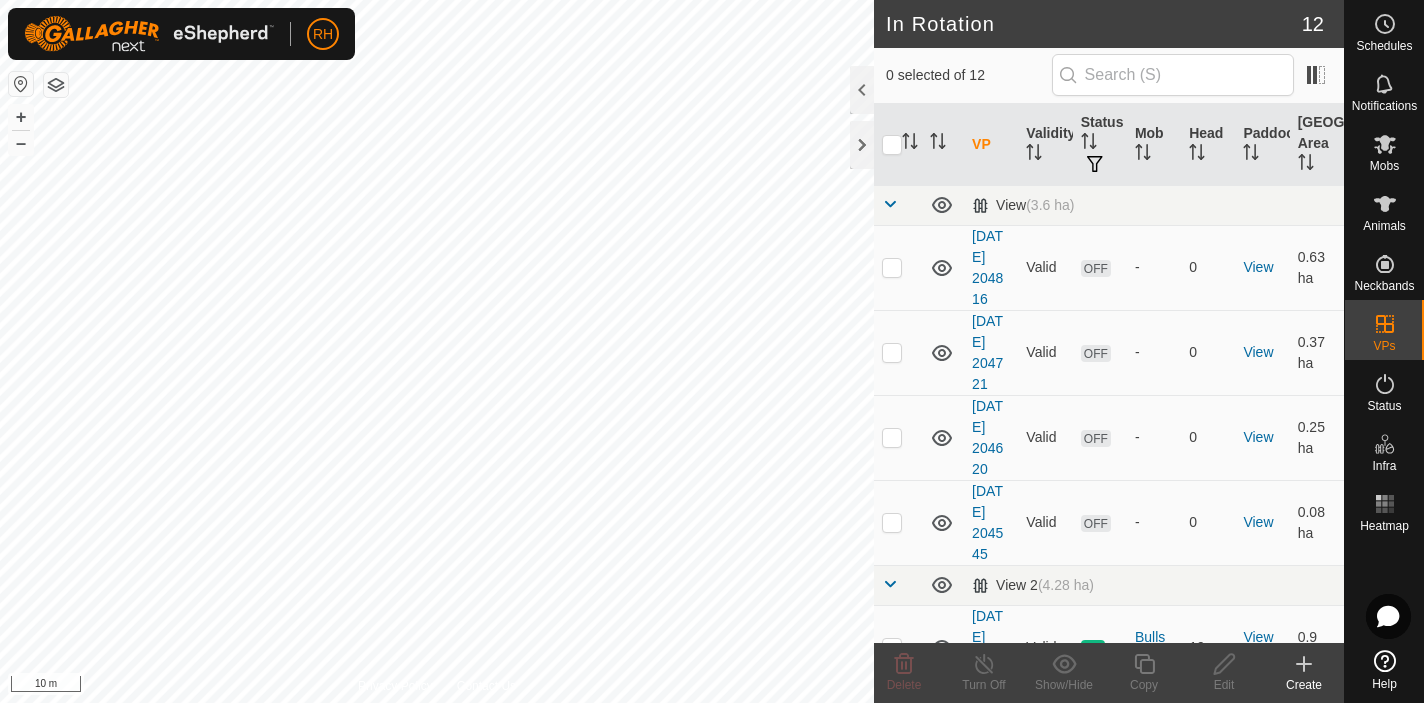 click 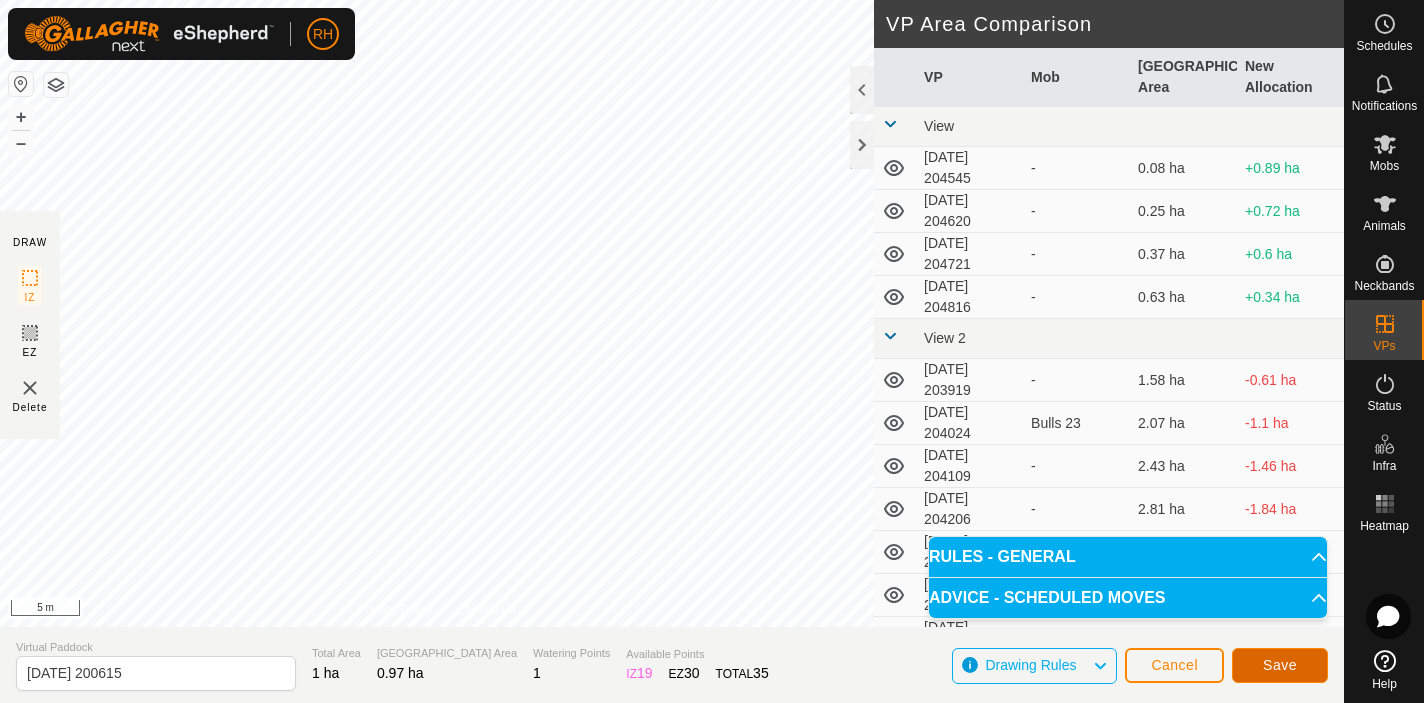 click on "Save" 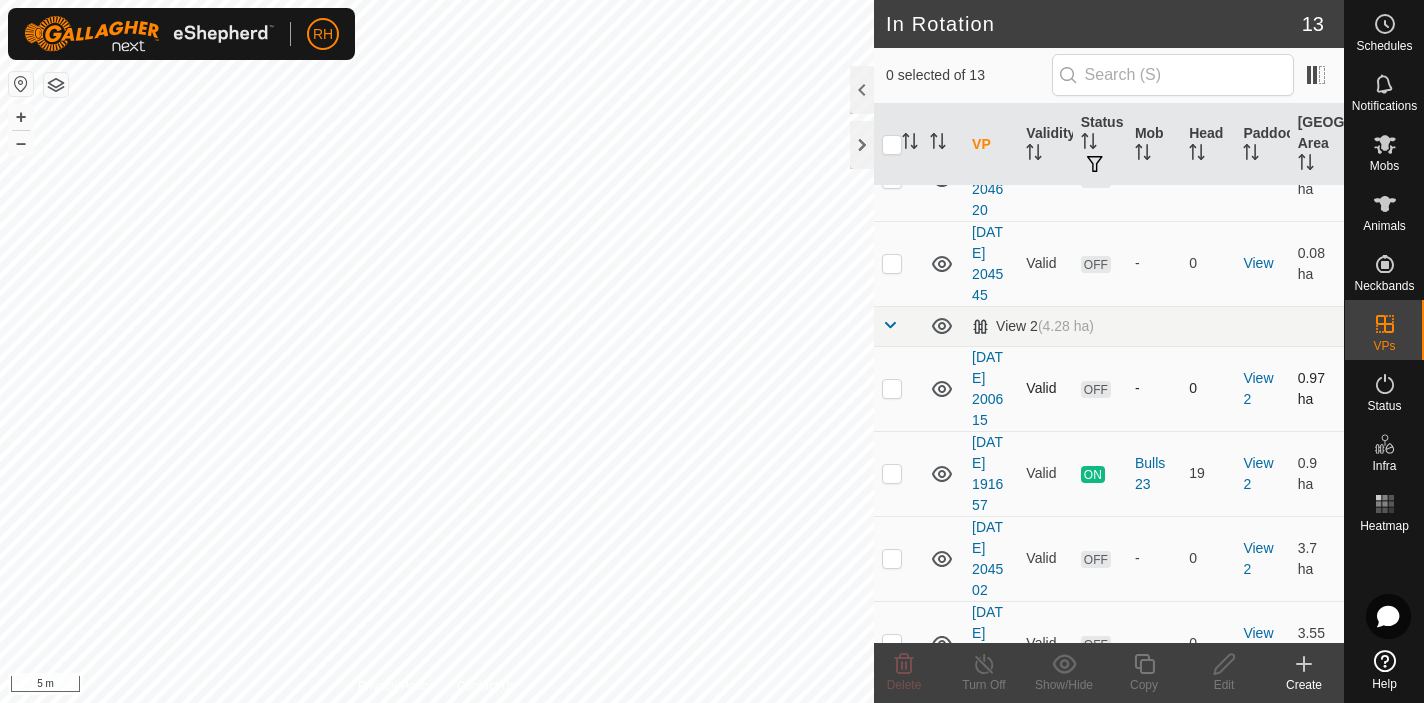 scroll, scrollTop: 263, scrollLeft: 0, axis: vertical 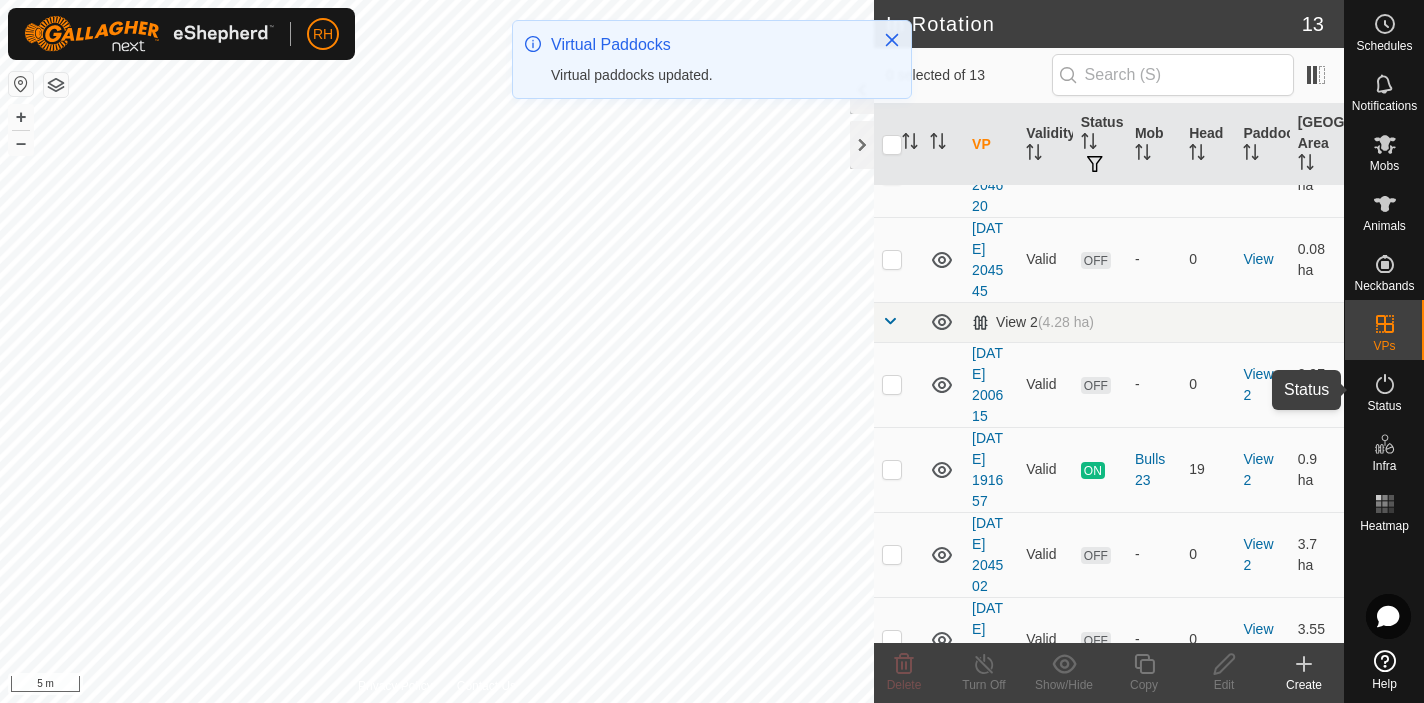 click on "Status" at bounding box center [1384, 406] 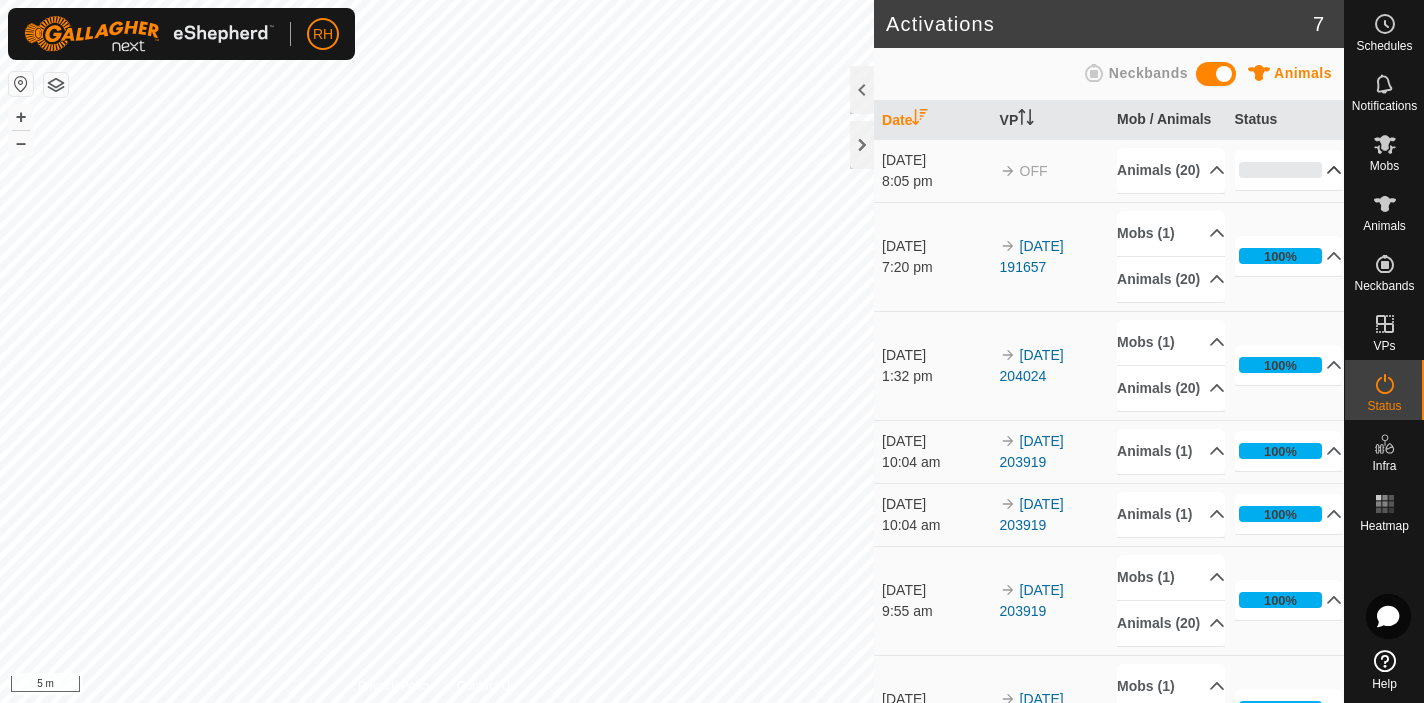 click on "0%" at bounding box center [1289, 170] 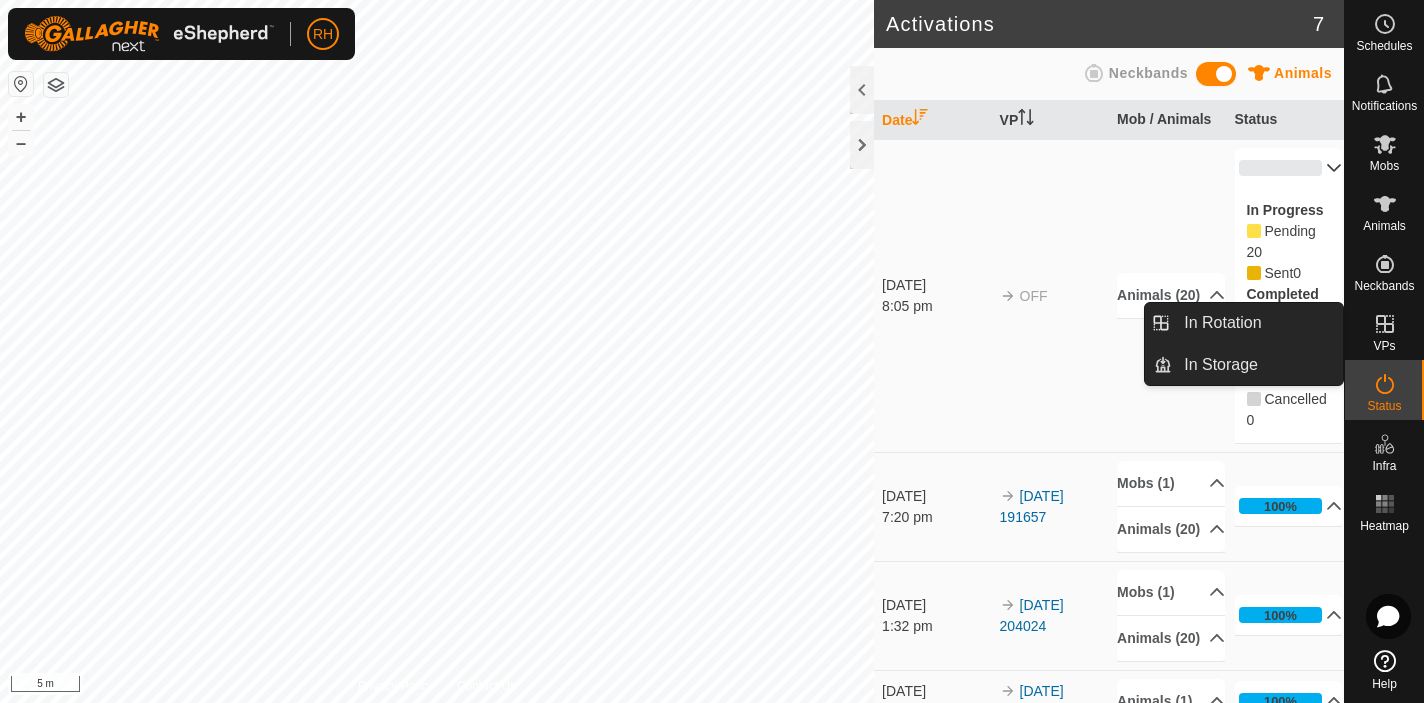 click at bounding box center [1385, 324] 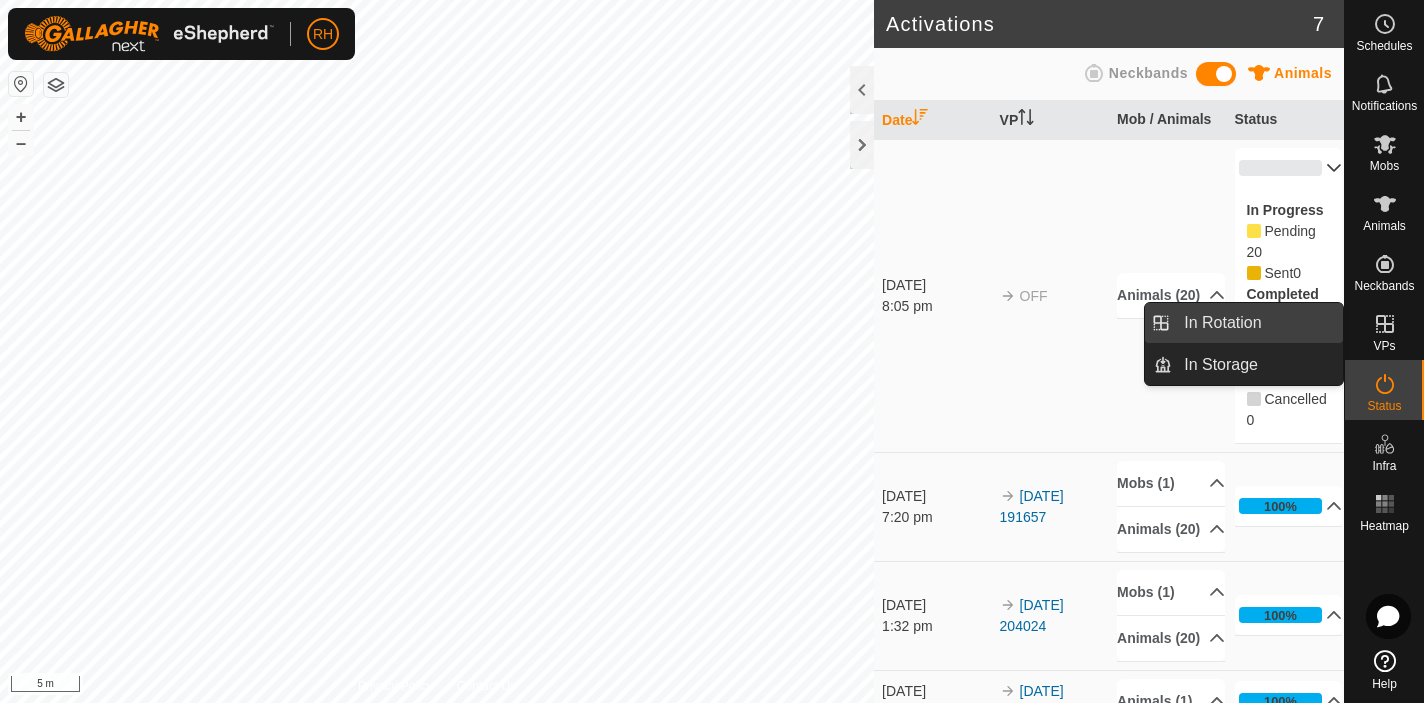 click on "In Rotation" at bounding box center [1257, 323] 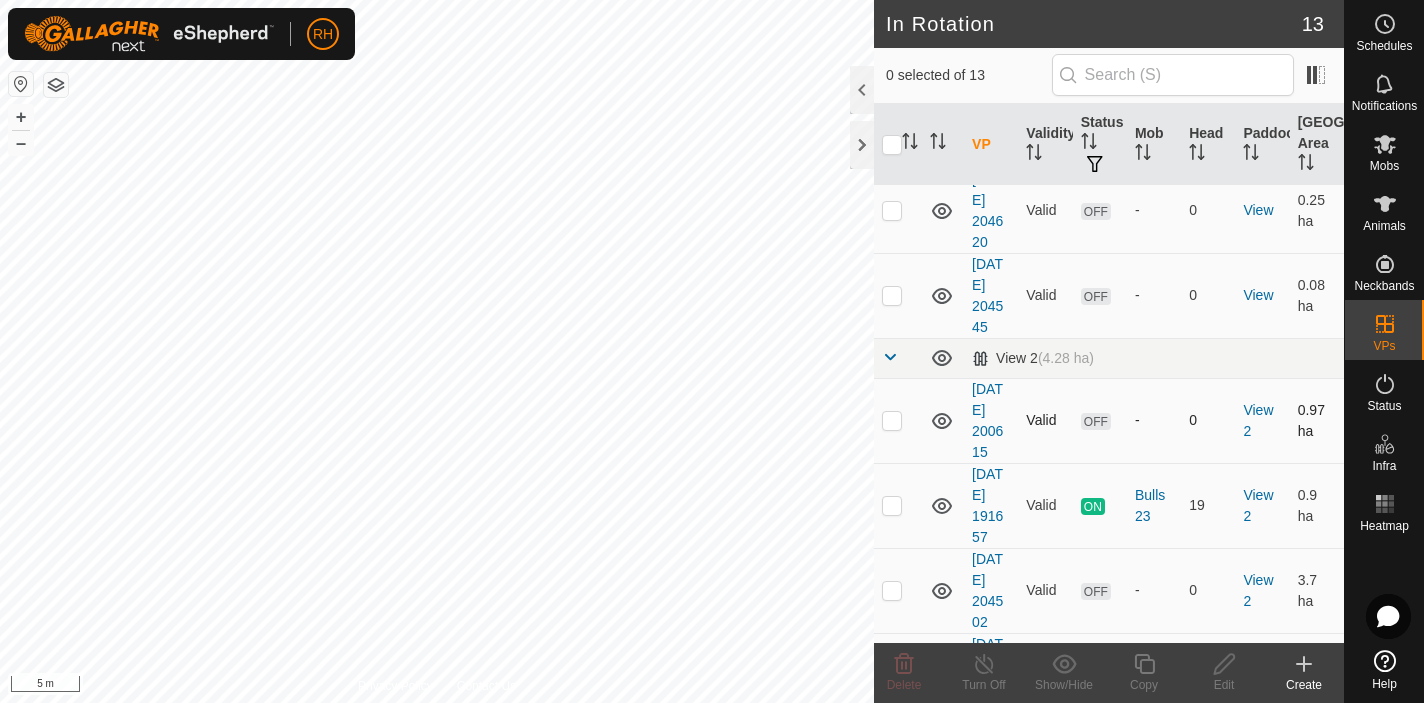scroll, scrollTop: 228, scrollLeft: 0, axis: vertical 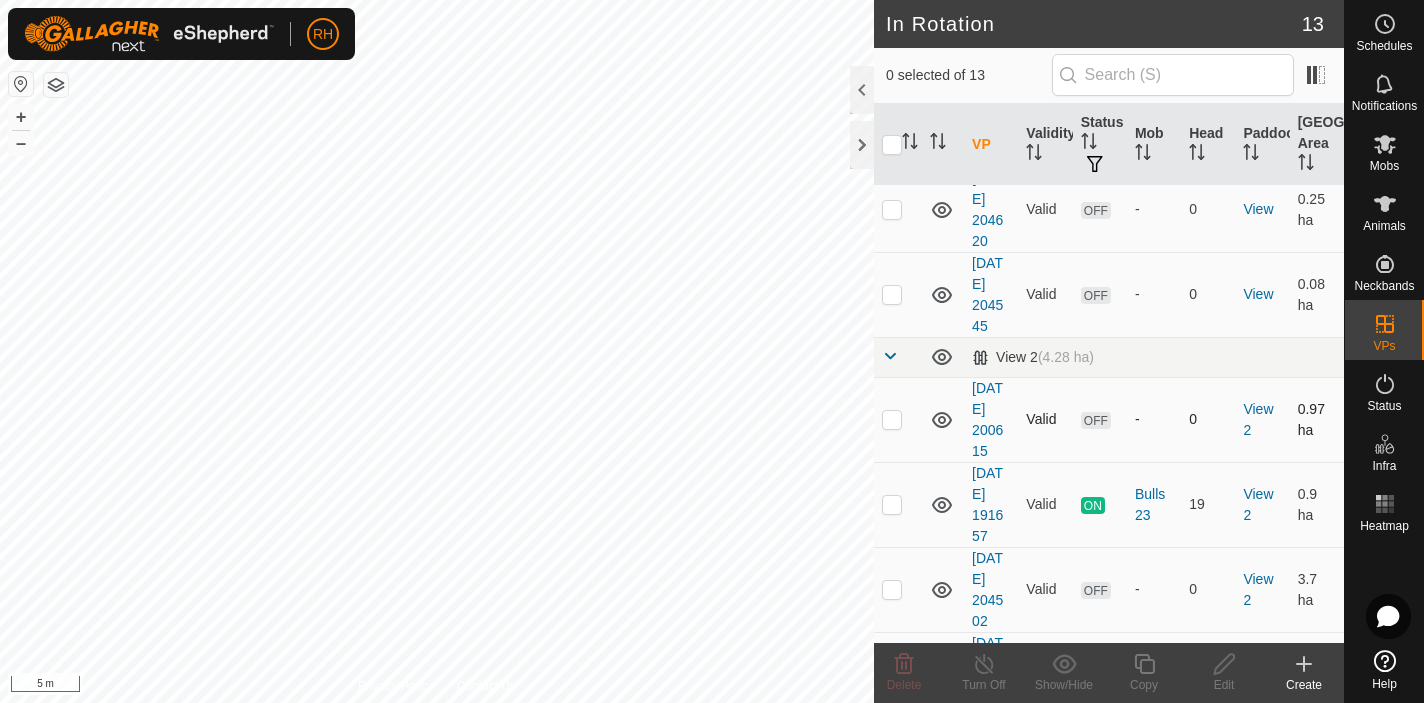 click at bounding box center (892, 419) 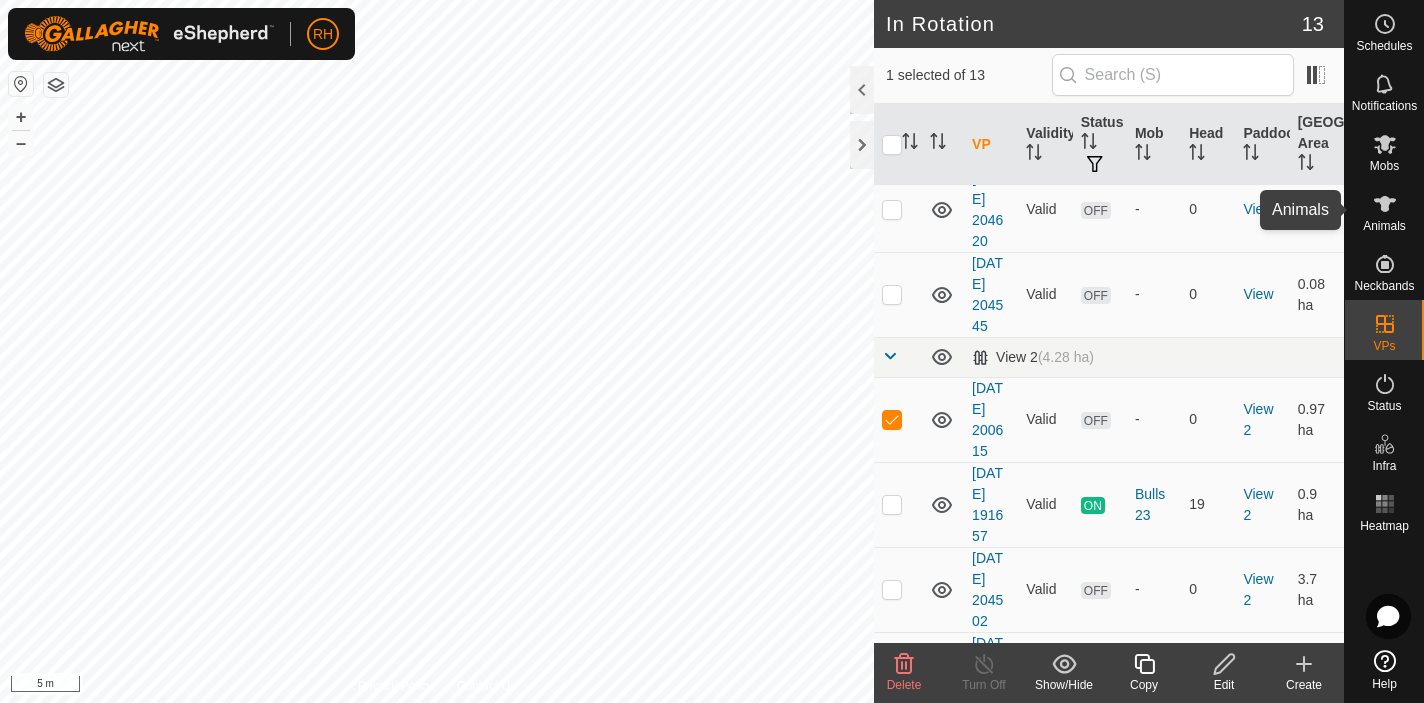 click 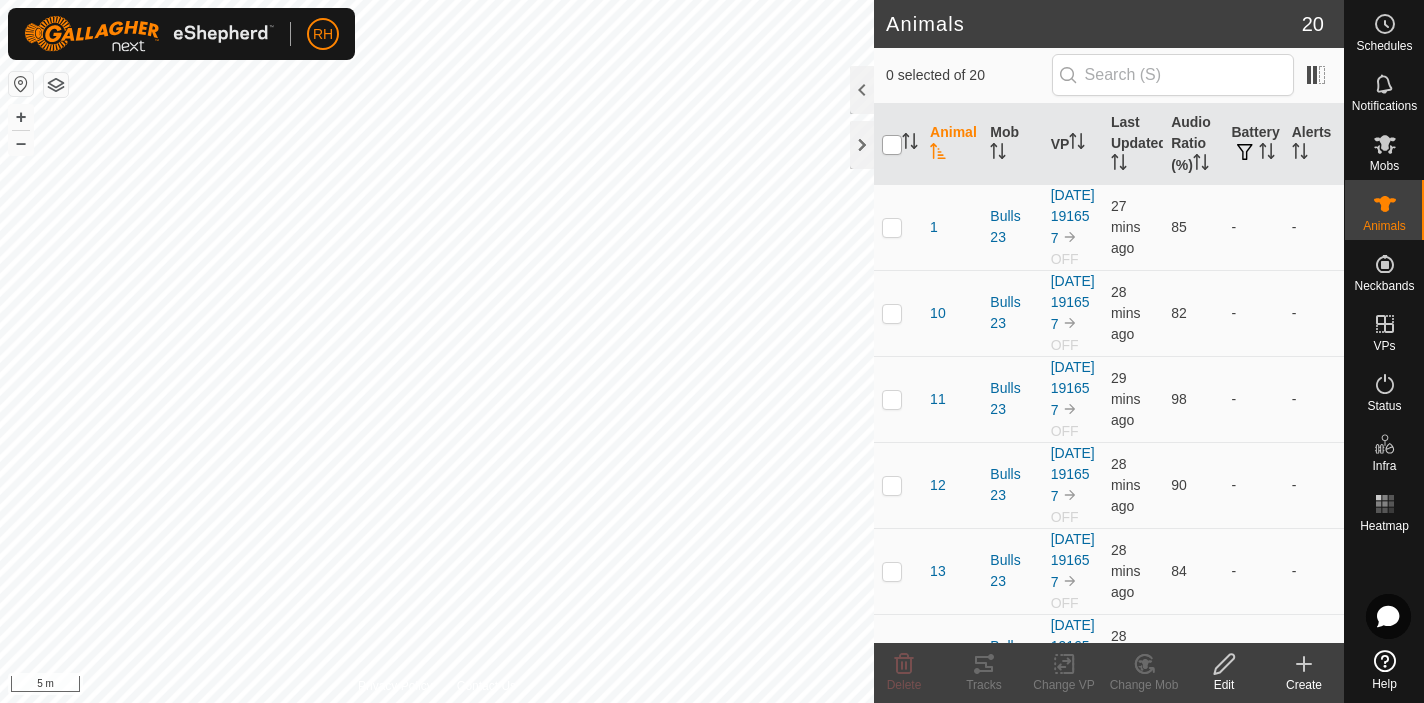 click at bounding box center [892, 145] 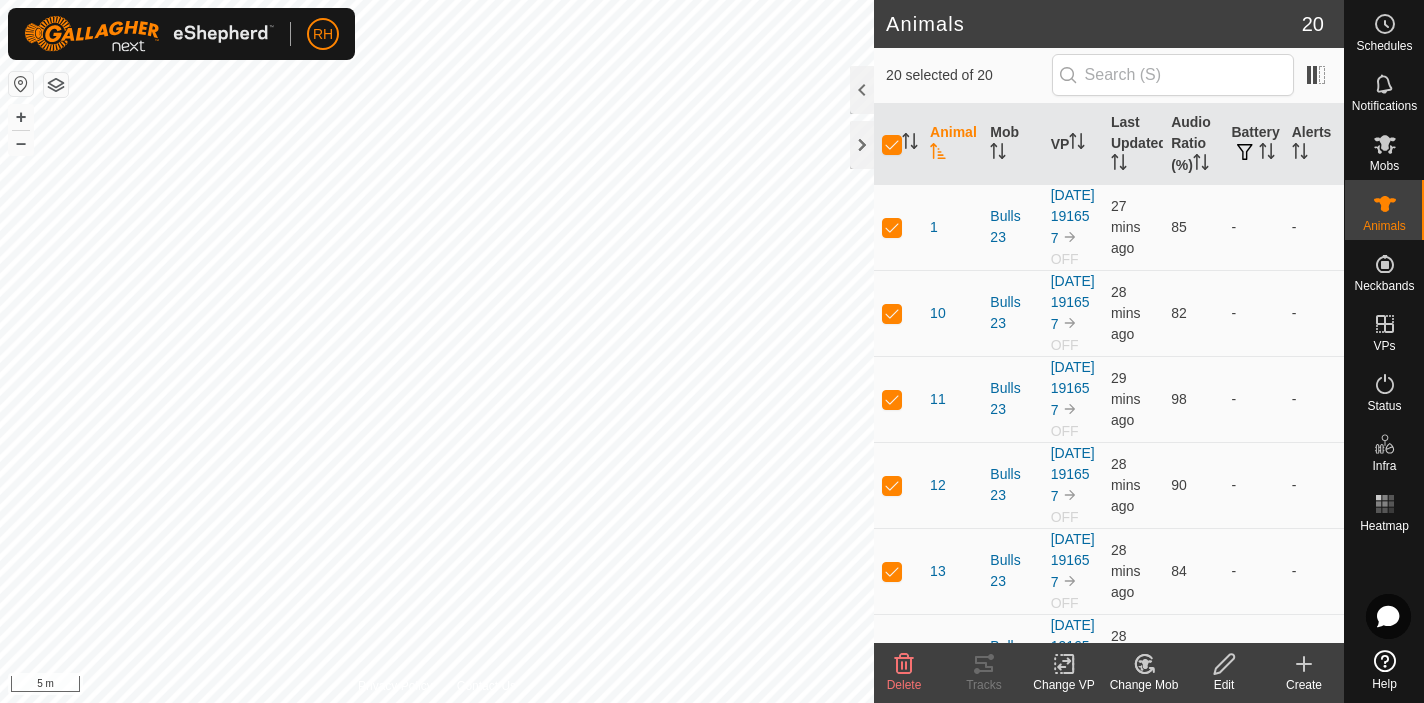 click on "Change VP" 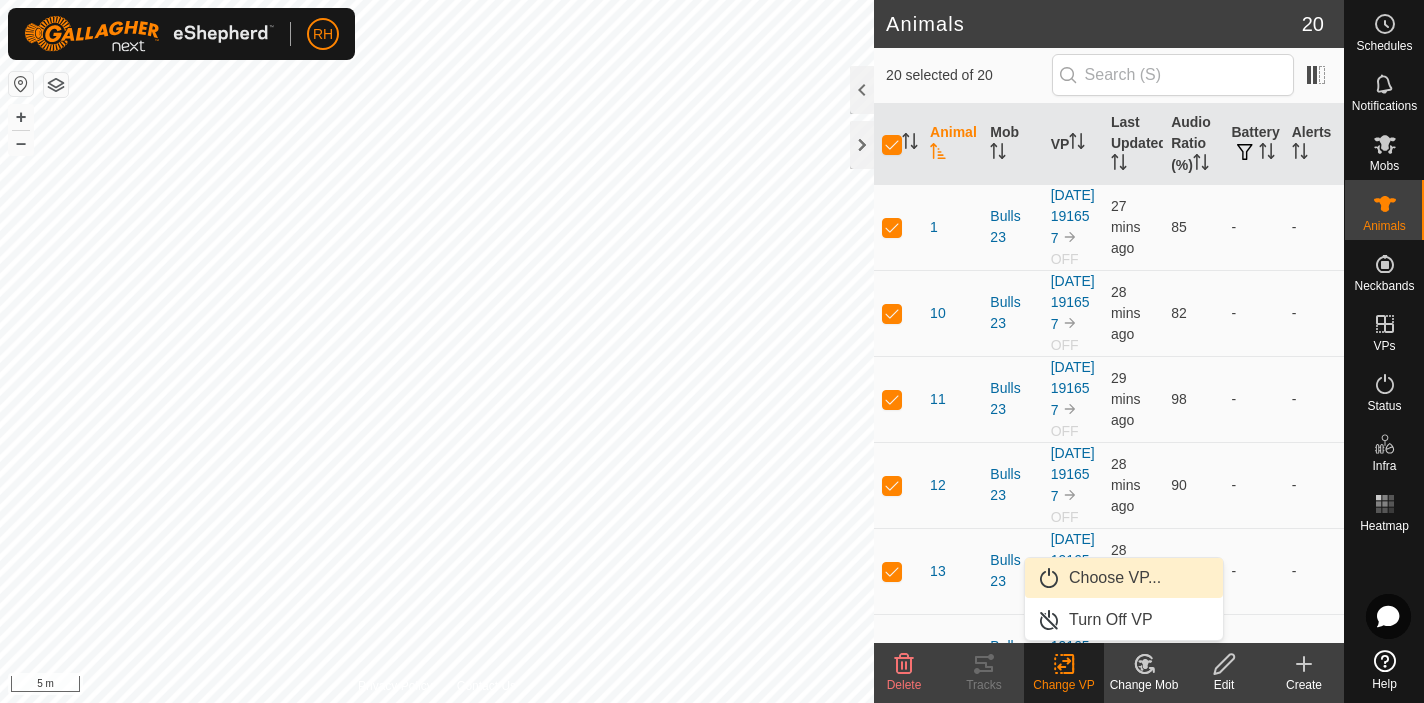 click on "Choose VP..." at bounding box center (1124, 578) 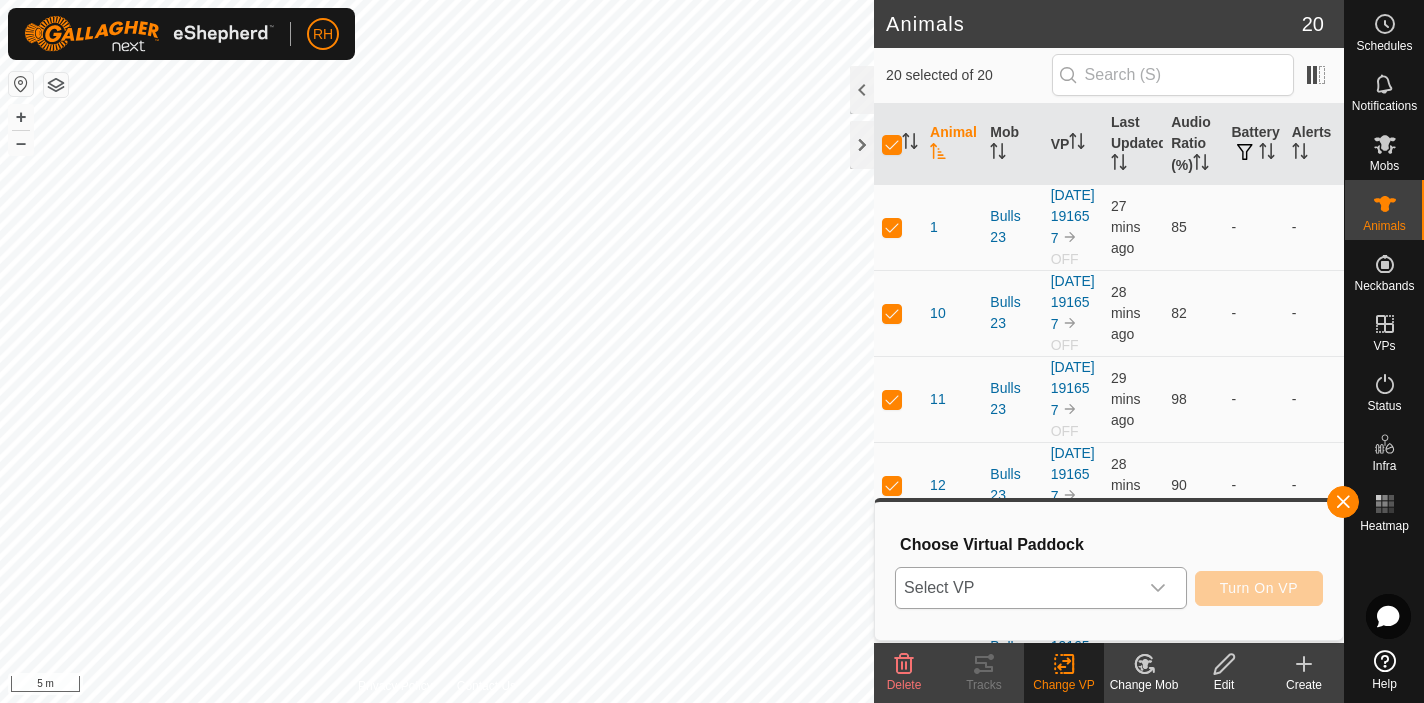 click on "Select VP" at bounding box center (1017, 588) 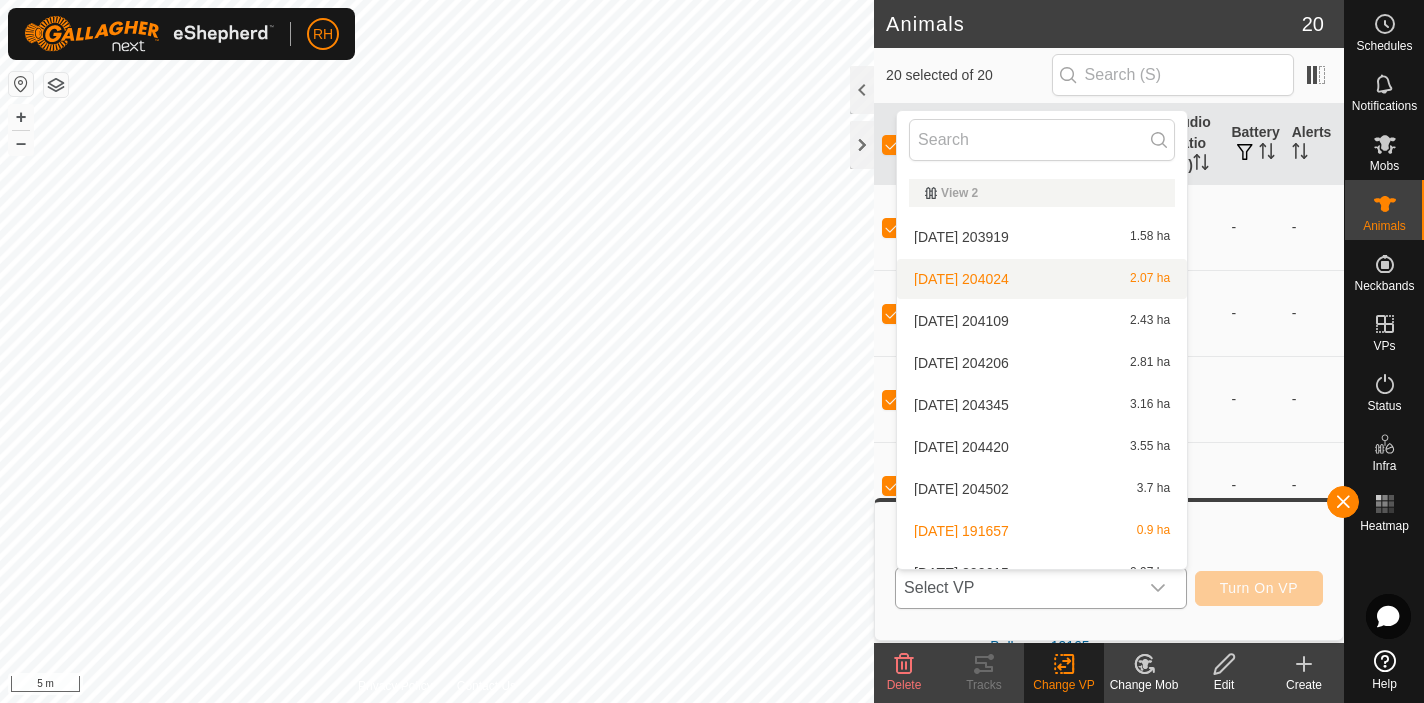scroll, scrollTop: 236, scrollLeft: 0, axis: vertical 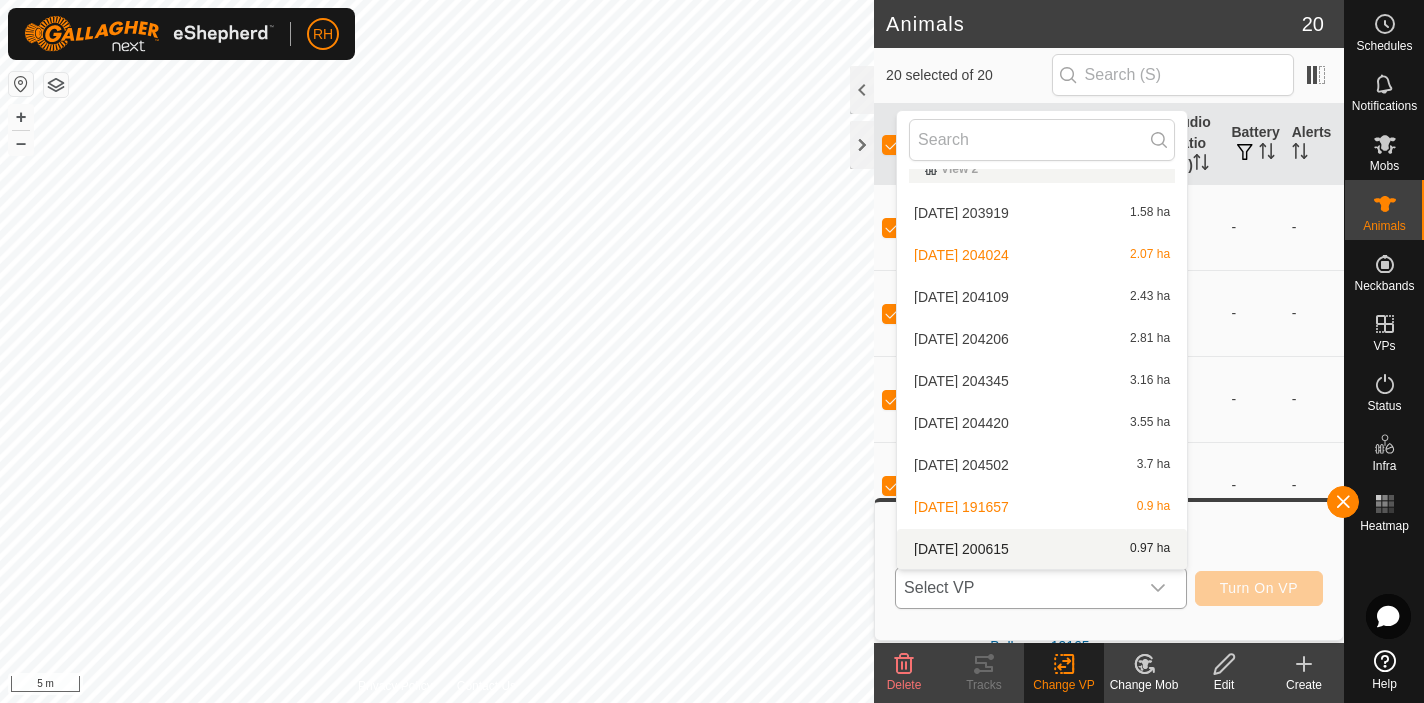click on "2025-07-26 200615  0.97 ha" at bounding box center [1042, 549] 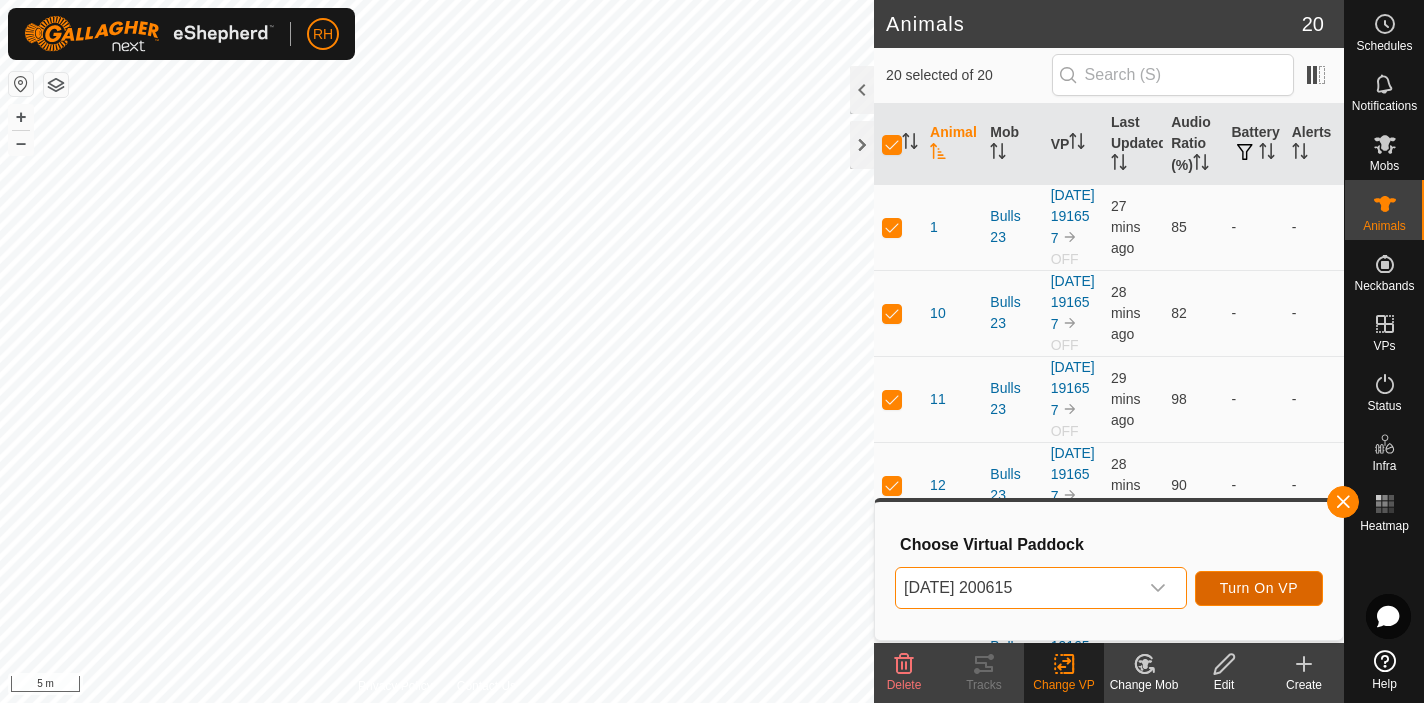 click on "Turn On VP" at bounding box center [1259, 588] 